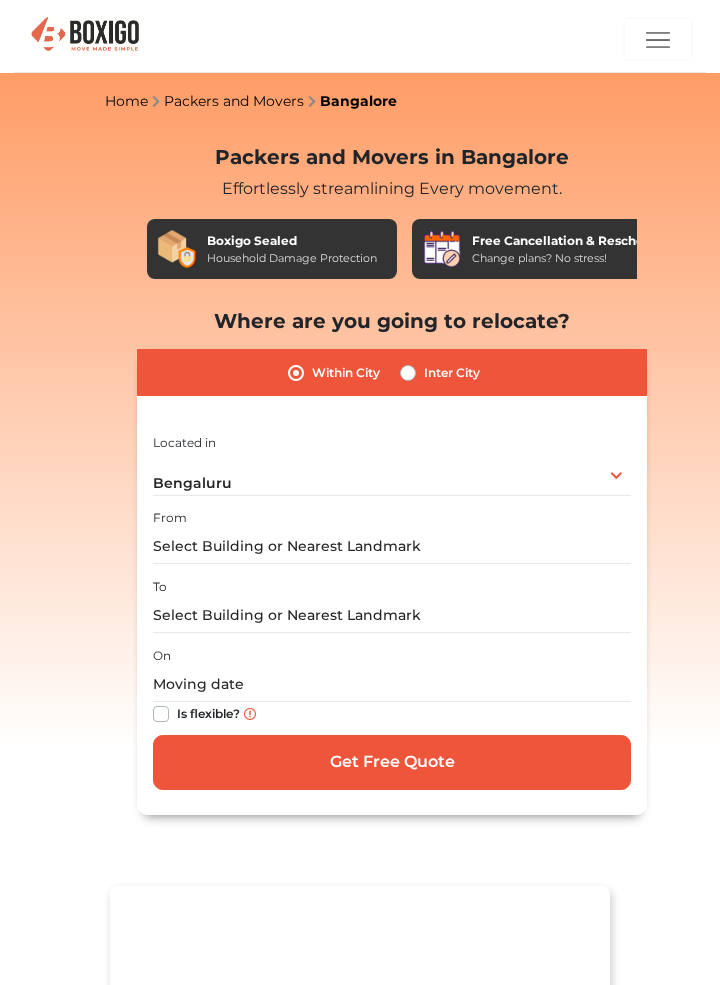 scroll, scrollTop: 0, scrollLeft: 0, axis: both 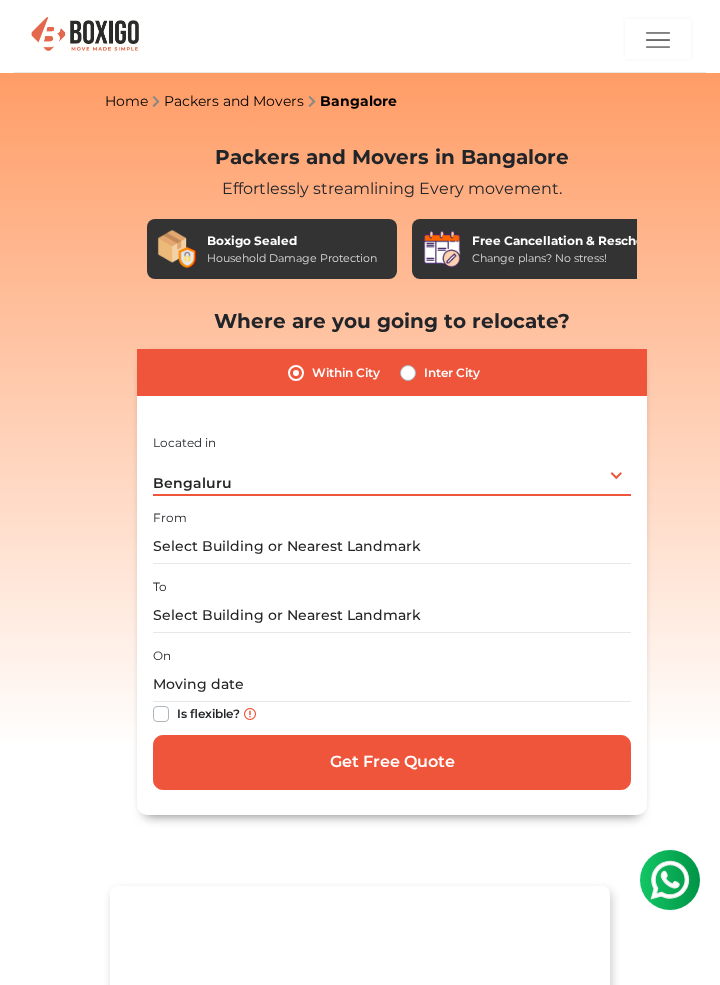 click on "[CITY]  Select City  [CITY] [CITY] [CITY] [CITY] [CITY] [CITY] [CITY] [CITY] [CITY] [CITY] [CITY] [CITY] [CITY] [CITY] [CITY] [CITY] [CITY] [CITY] [CITY] [CITY] [CITY] [CITY] [CITY] [CITY] [CITY] [CITY] [CITY] [CITY] [CITY] [CITY] [CITY] [CITY] [CITY]" at bounding box center (392, 475) 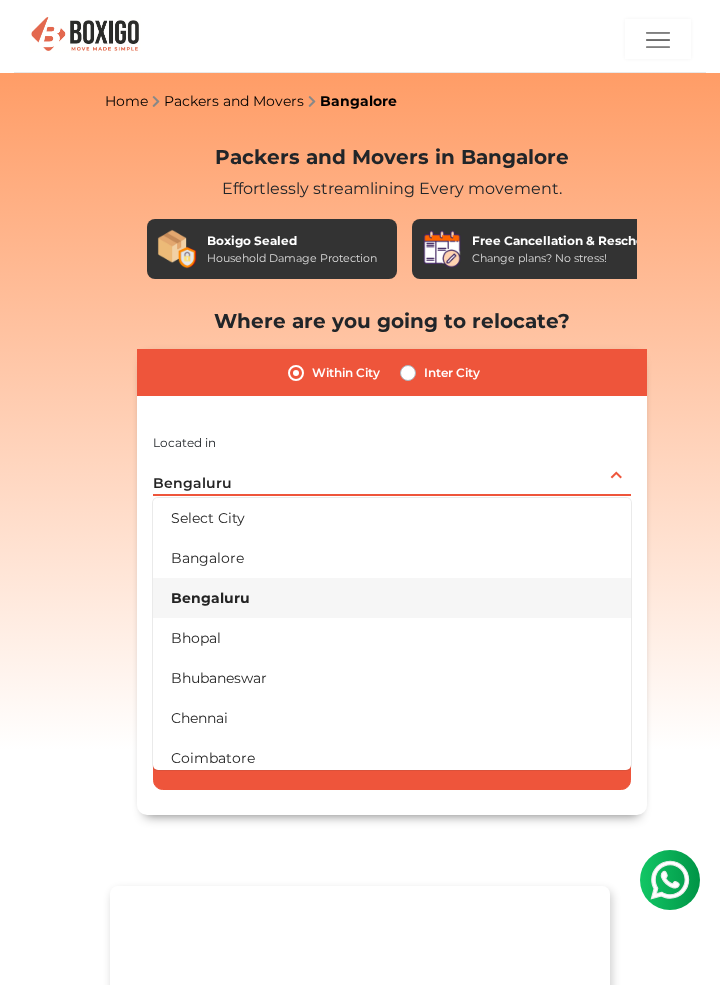 click on "Bengaluru" at bounding box center [392, 598] 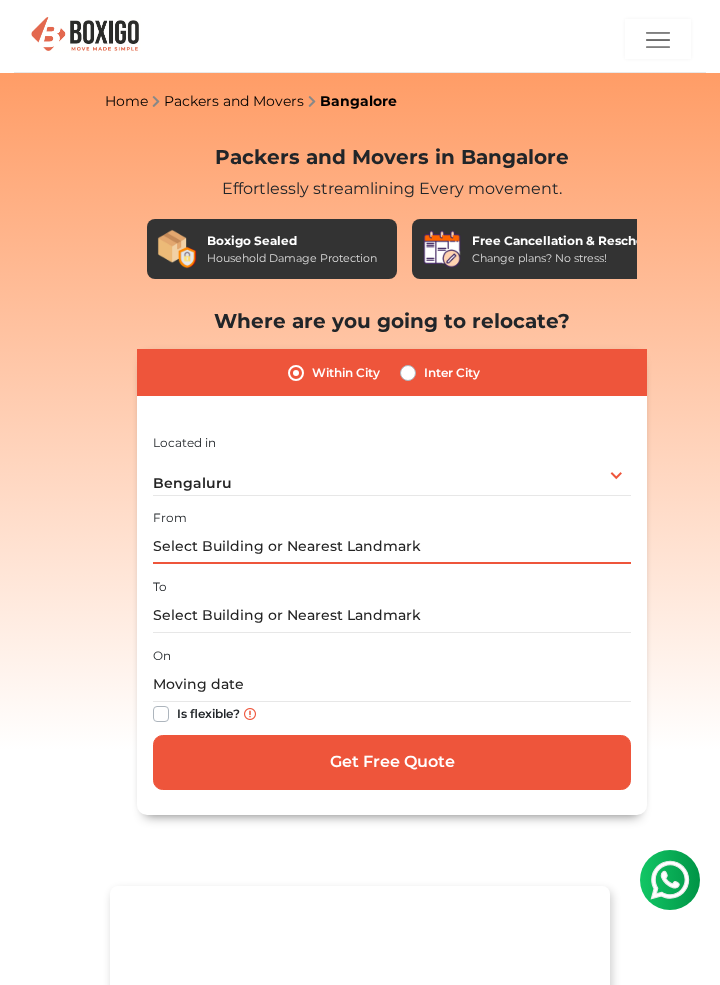click at bounding box center [392, 546] 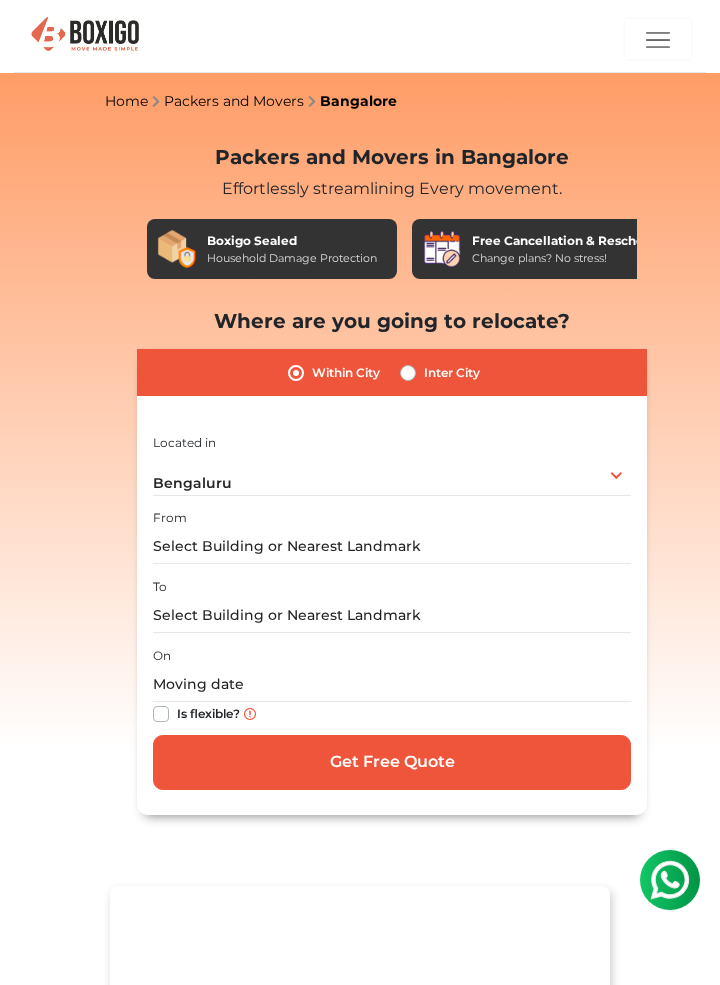click on "Inter City" at bounding box center [452, 373] 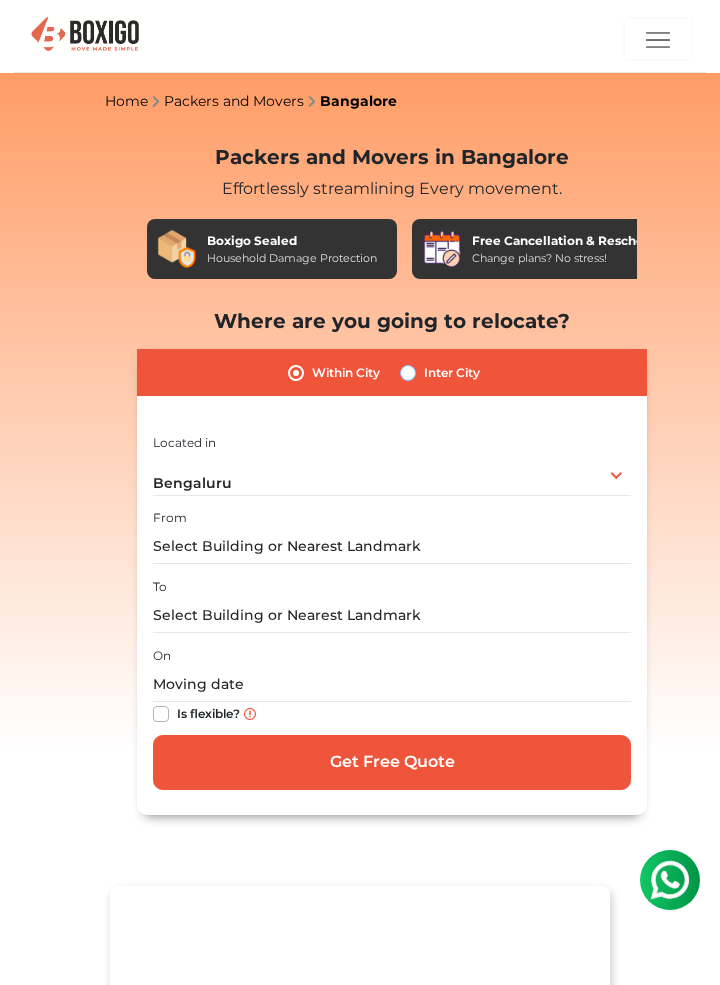 click on "Inter City" at bounding box center [408, 371] 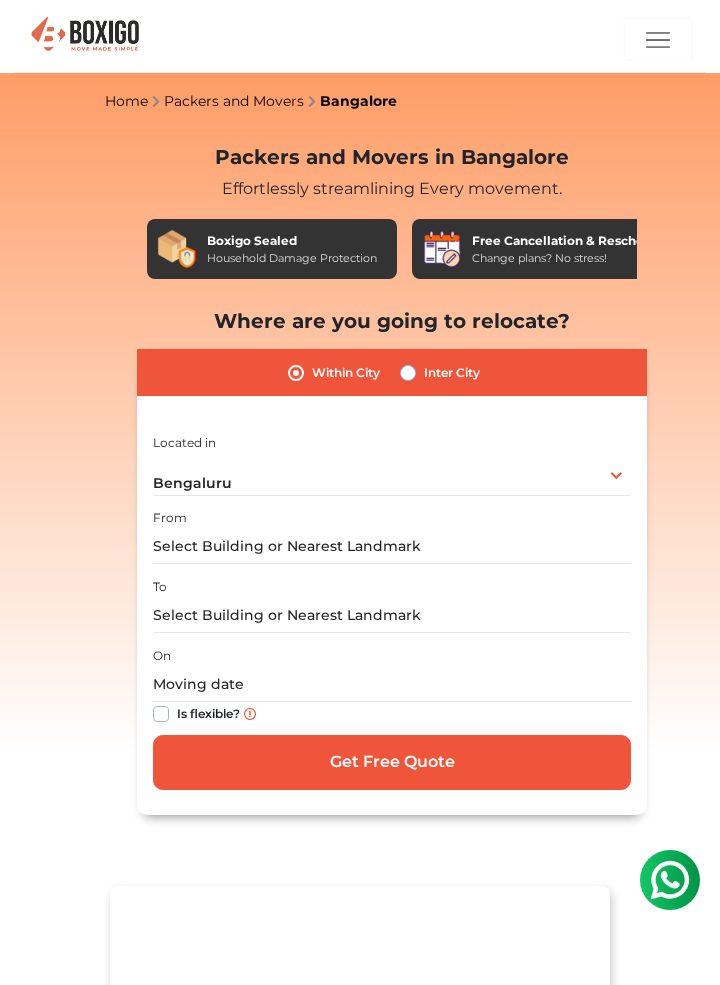 radio on "true" 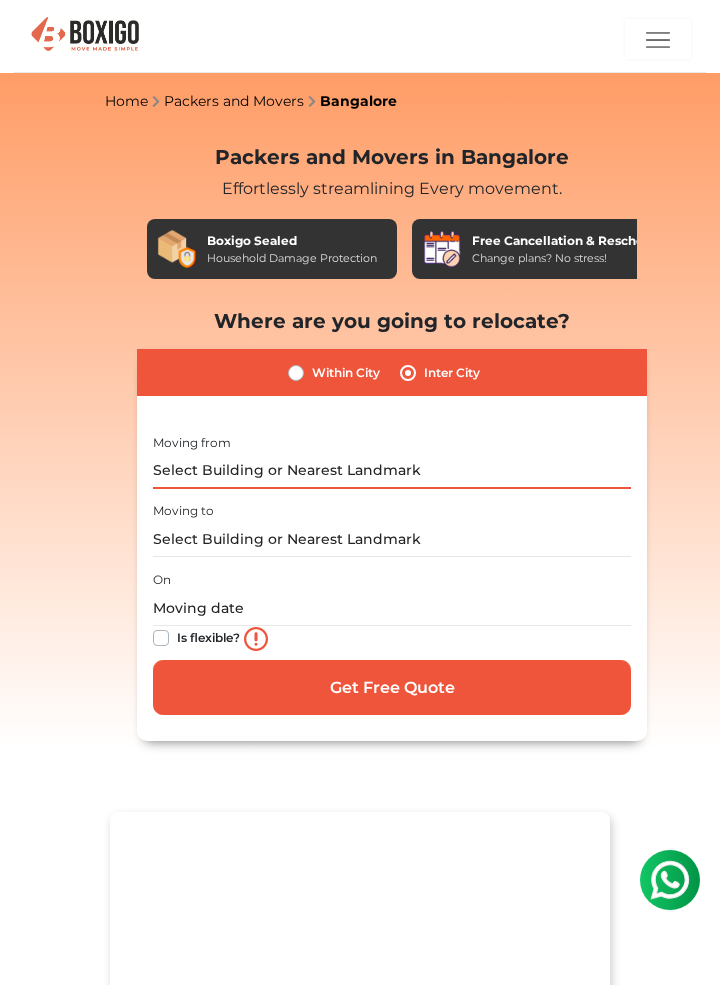 click at bounding box center (392, 471) 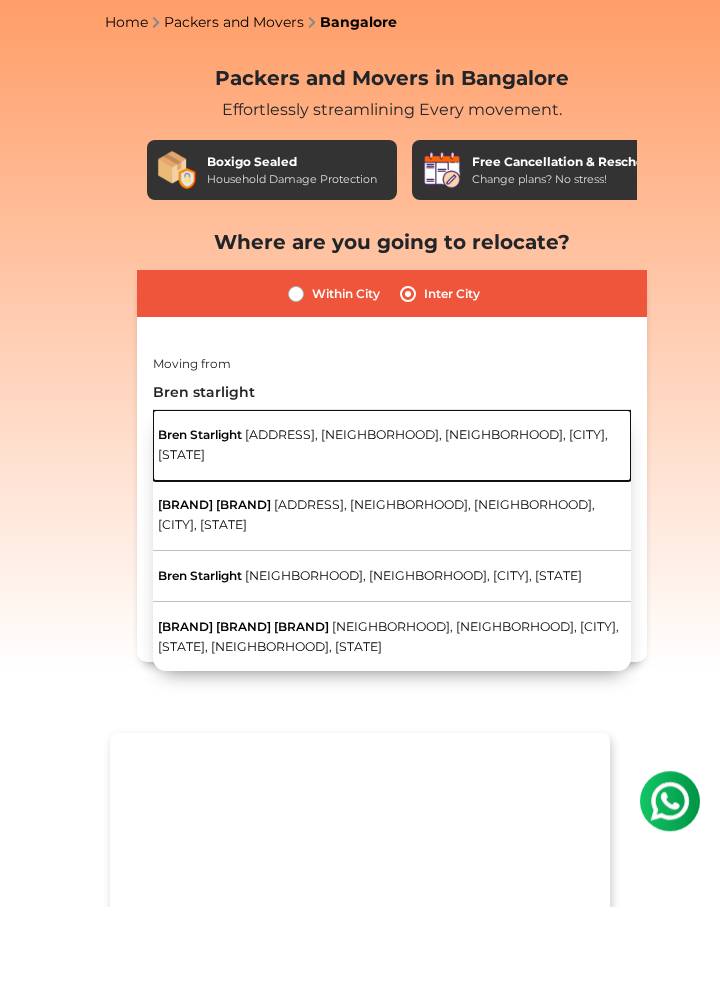 click on "[ADDRESS], [NEIGHBORHOOD], [NEIGHBORHOOD], [CITY], [STATE]" at bounding box center [383, 523] 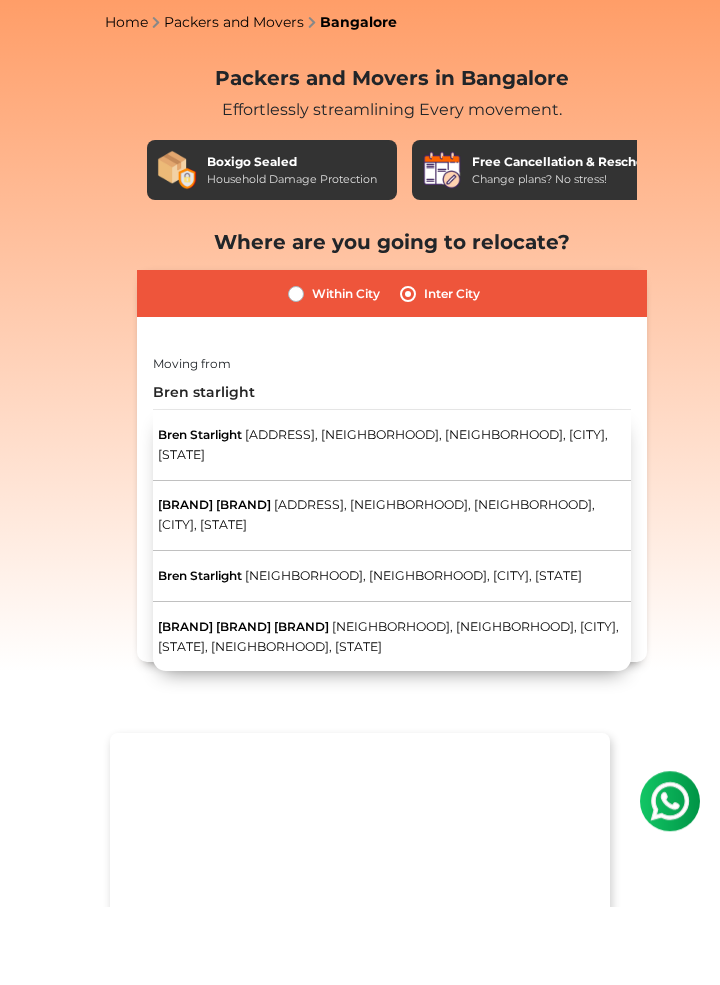 type on "[FIRST] [LAST], [ADDRESS], [NEIGHBORHOOD], [NEIGHBORHOOD], [CITY], [STATE]" 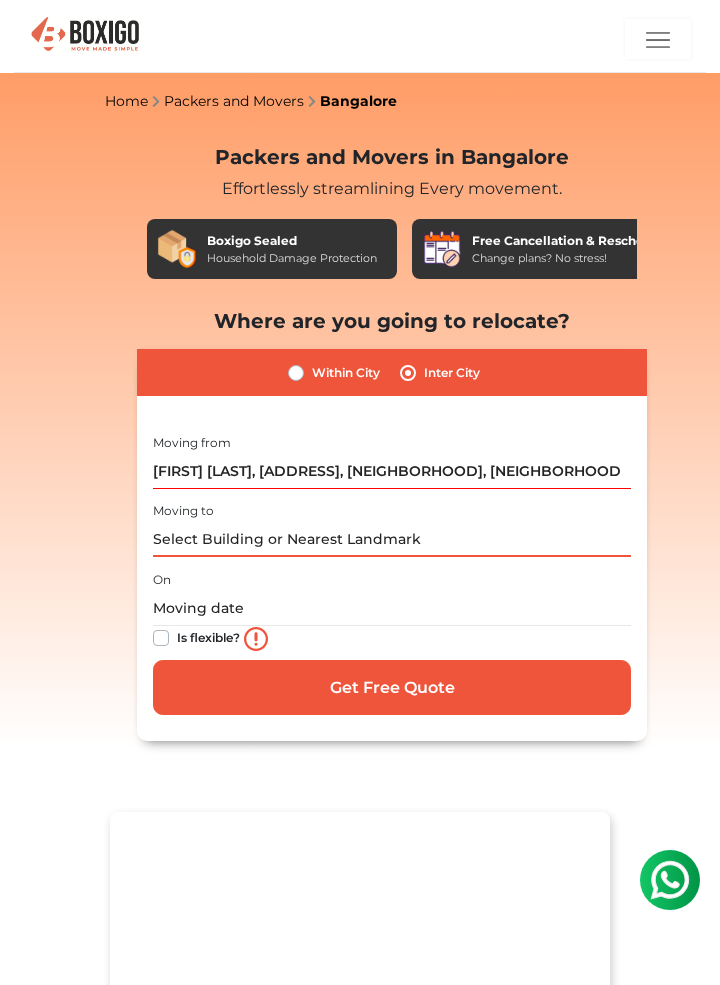 click at bounding box center [392, 539] 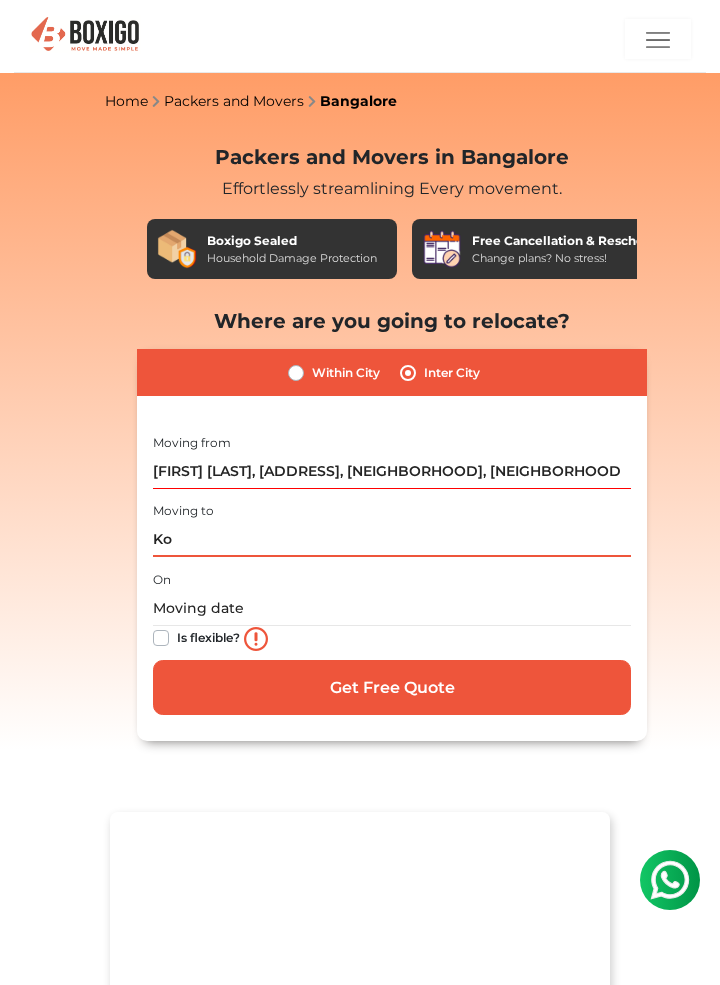type on "K" 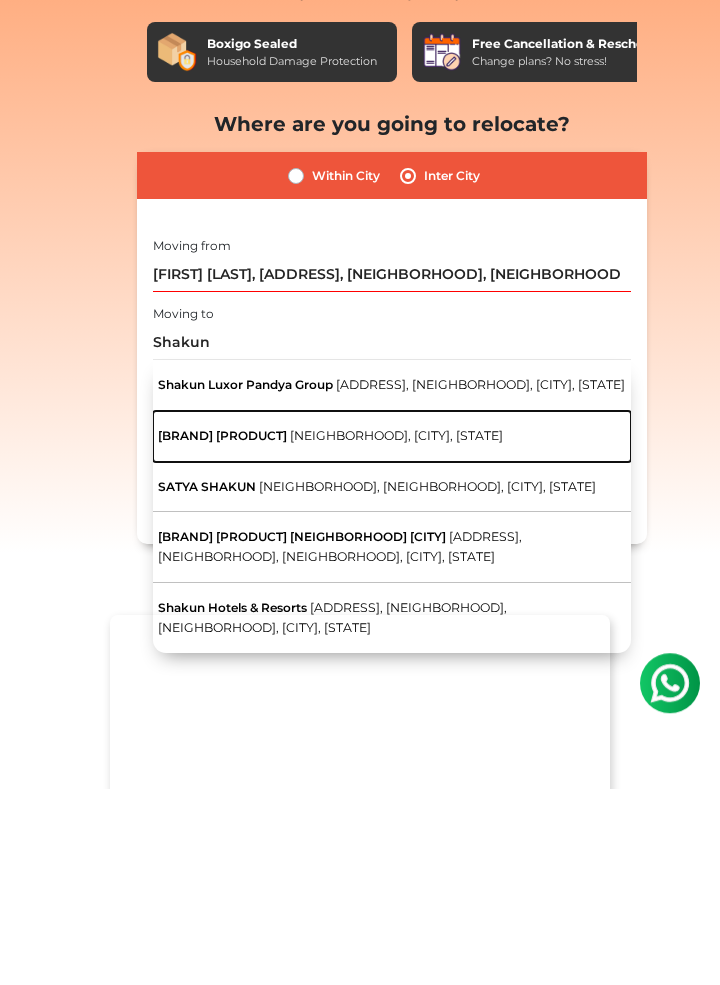 click on "[BRAND] [PRODUCT]
[NEIGHBORHOOD], [CITY], [STATE]" at bounding box center [392, 633] 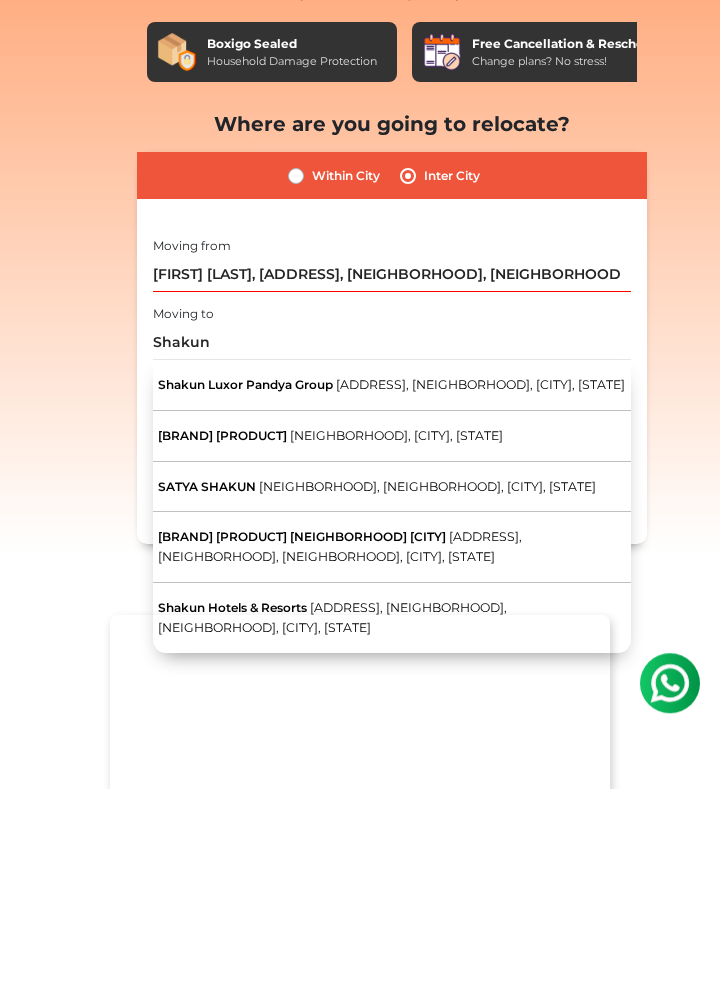 type on "[BRAND] [PRODUCT], [NEIGHBORHOOD], [CITY], [STATE]" 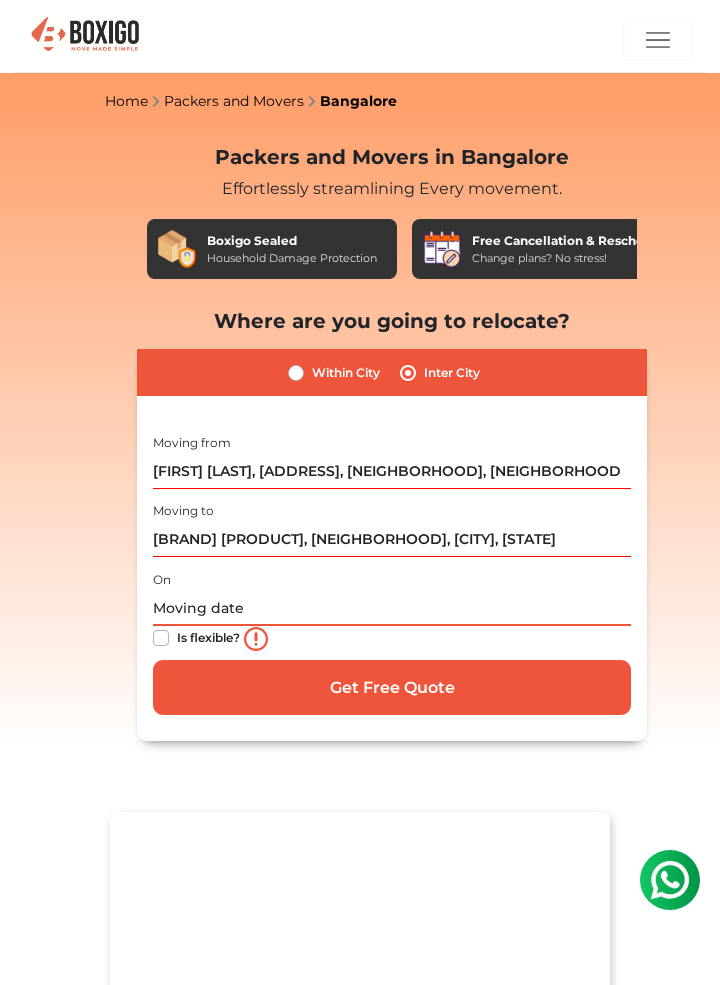 click at bounding box center (392, 608) 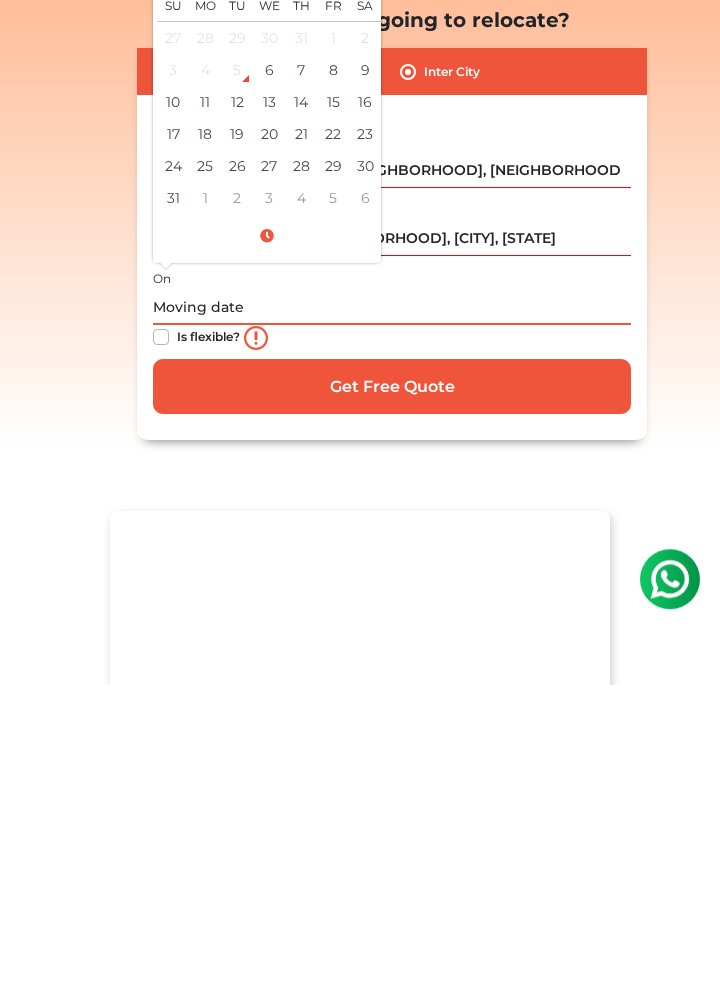 click on "25" at bounding box center [205, 467] 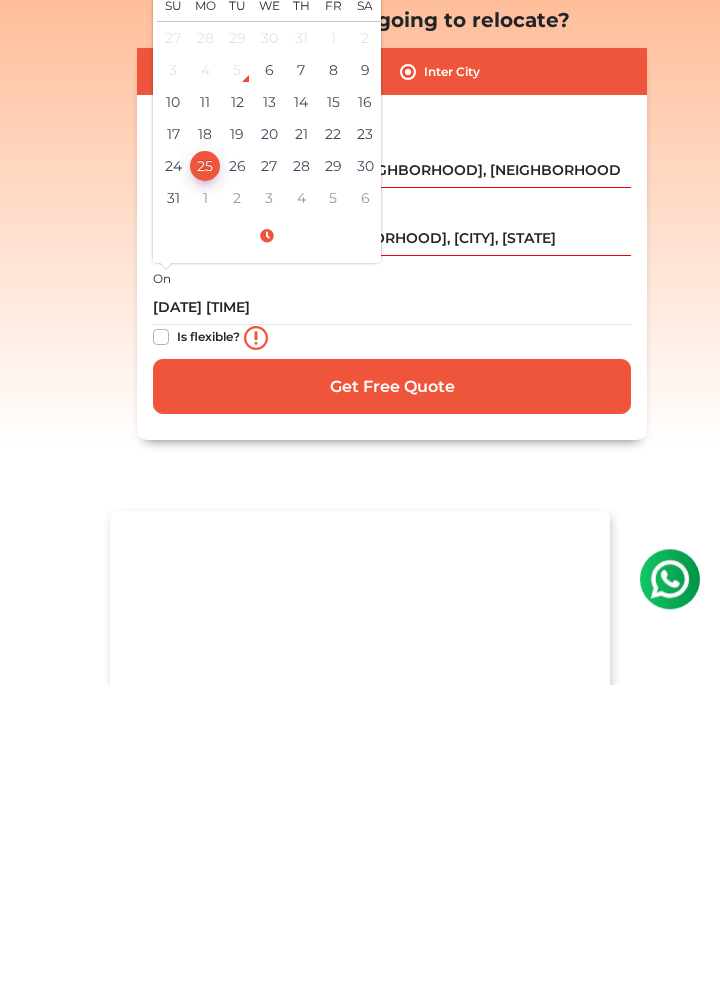 click on "Home
Packers and Movers
Bangalore
Packers and Movers      in  Bangalore
Effortlessly streamlining Every movement.
Boxigo Sealed
Household Damage Protection
Free Cancellation & Rescheduling
Change plans? No stress!
No Hidden Costs" at bounding box center (360, 6023) 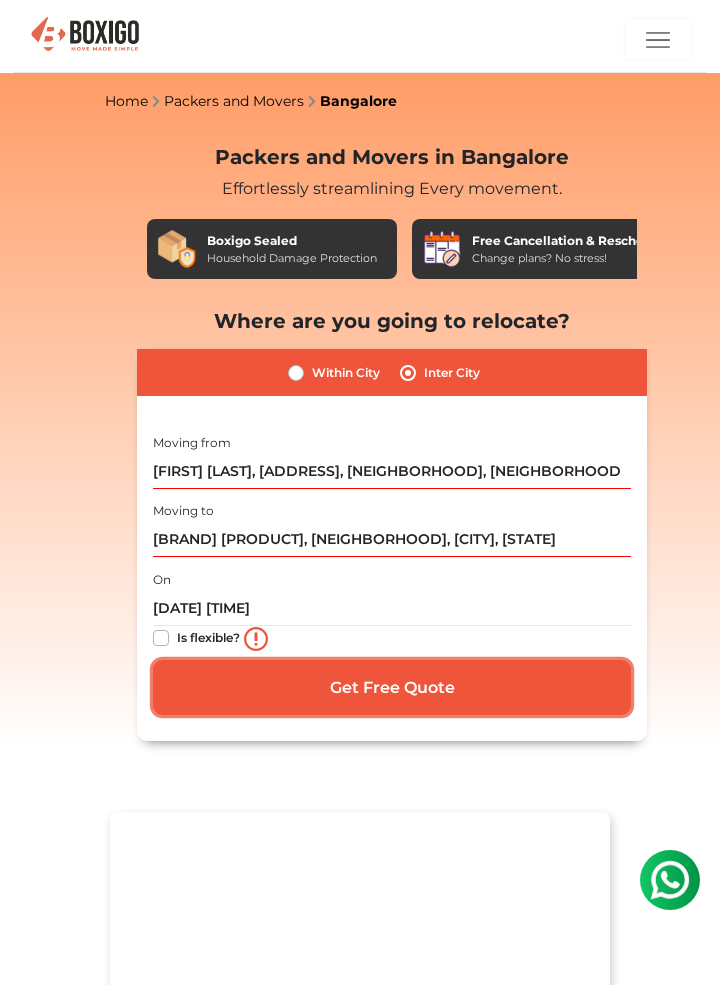 click on "Get Free Quote" at bounding box center [392, 687] 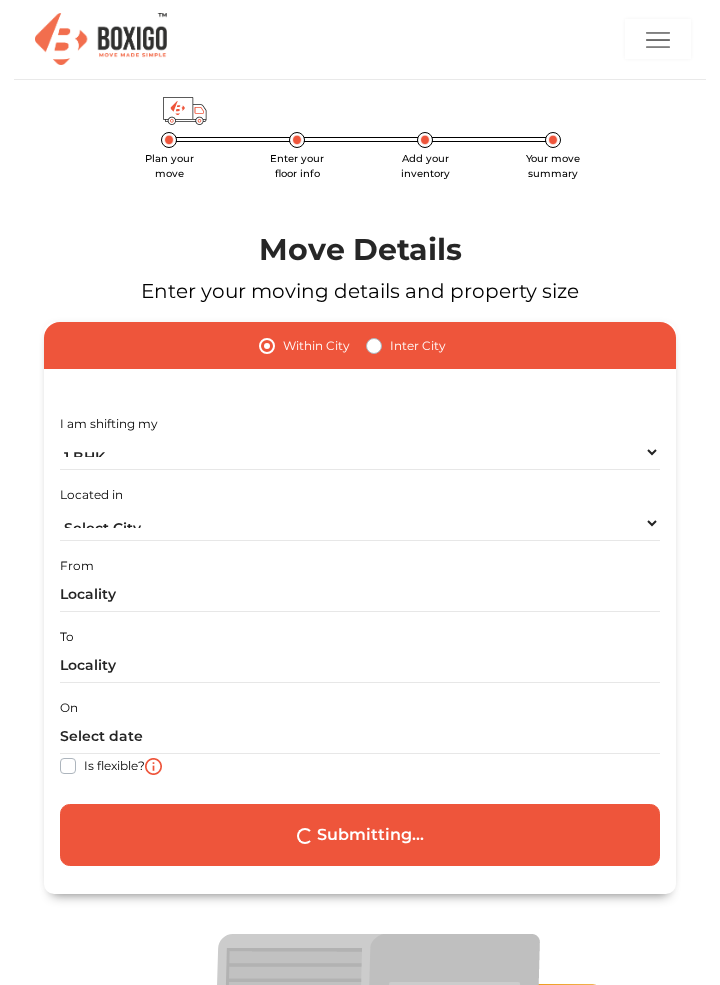 scroll, scrollTop: 0, scrollLeft: 0, axis: both 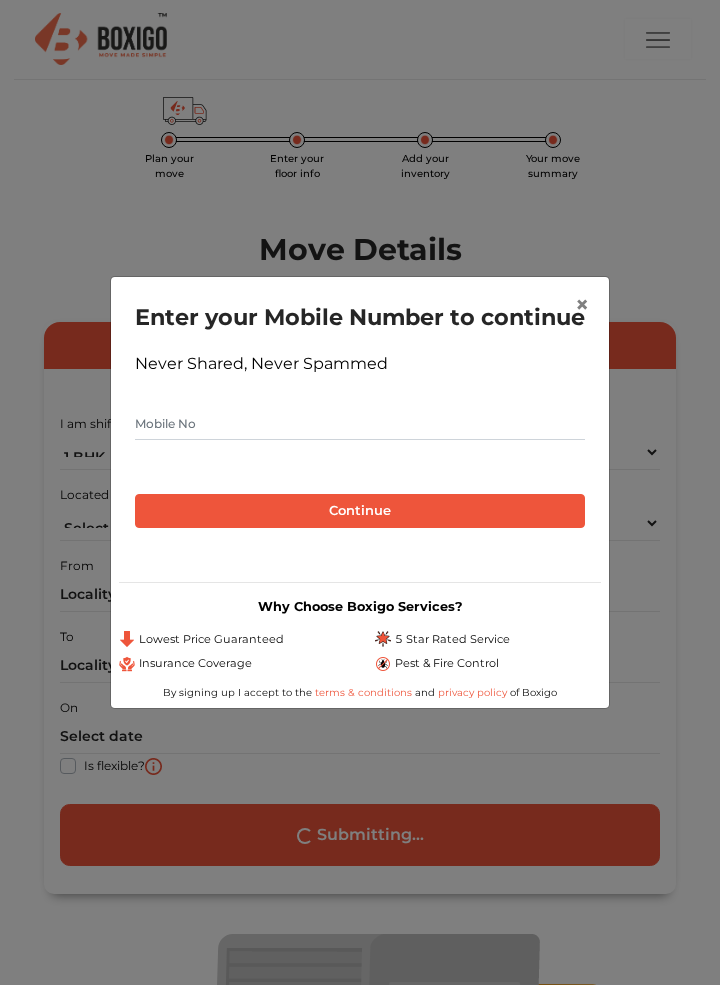 click on "×" at bounding box center [582, 304] 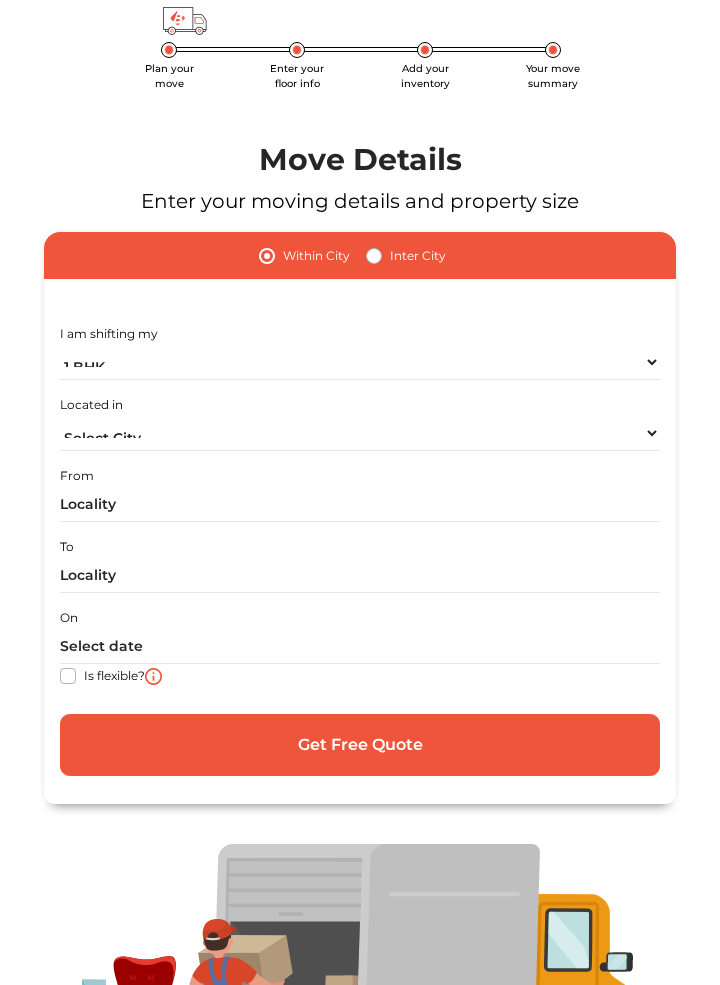 scroll, scrollTop: 94, scrollLeft: 0, axis: vertical 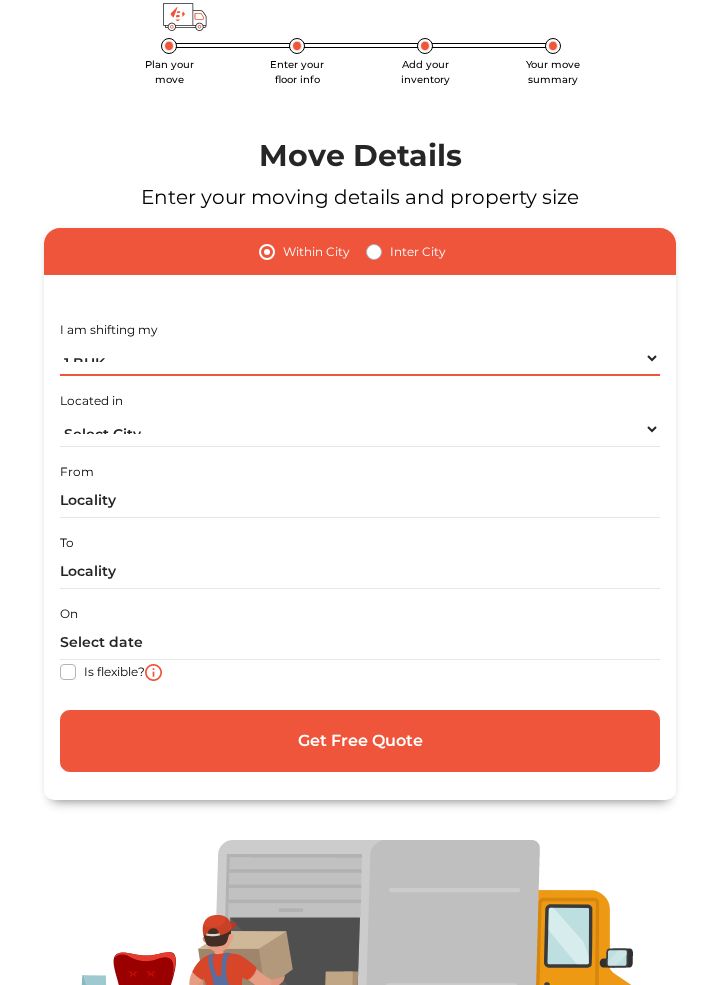 click on "1 BHK 2 BHK 3 BHK 3 + BHK FEW ITEMS" at bounding box center [360, 358] 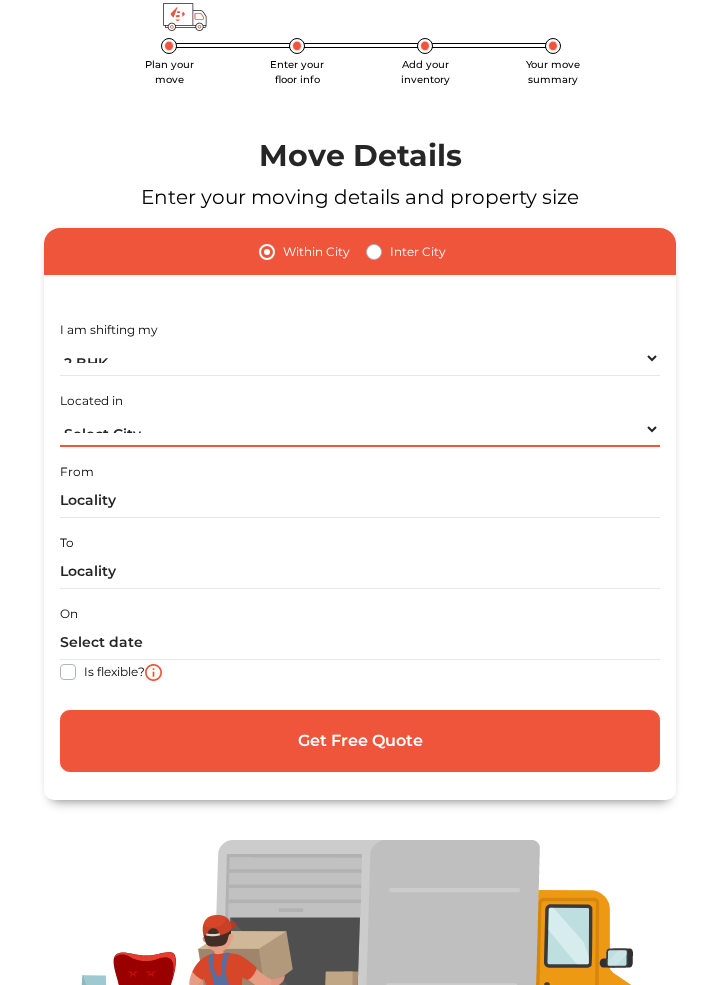 click on "Select City Bangalore Bengaluru Bhopal Bhubaneswar Chennai Coimbatore Cuttack Delhi Gulbarga Gurugram Guwahati Hyderabad Indore Jaipur Kalyan & Dombivali Kochi Kolkata Lucknow Madurai Mangalore Mumbai Mysore Navi Mumbai Noida Patna Pune Raipur Secunderabad Siliguri Srirangam Thane Thiruvananthapuram Vijayawada Visakhapatnam Warangal" at bounding box center [360, 429] 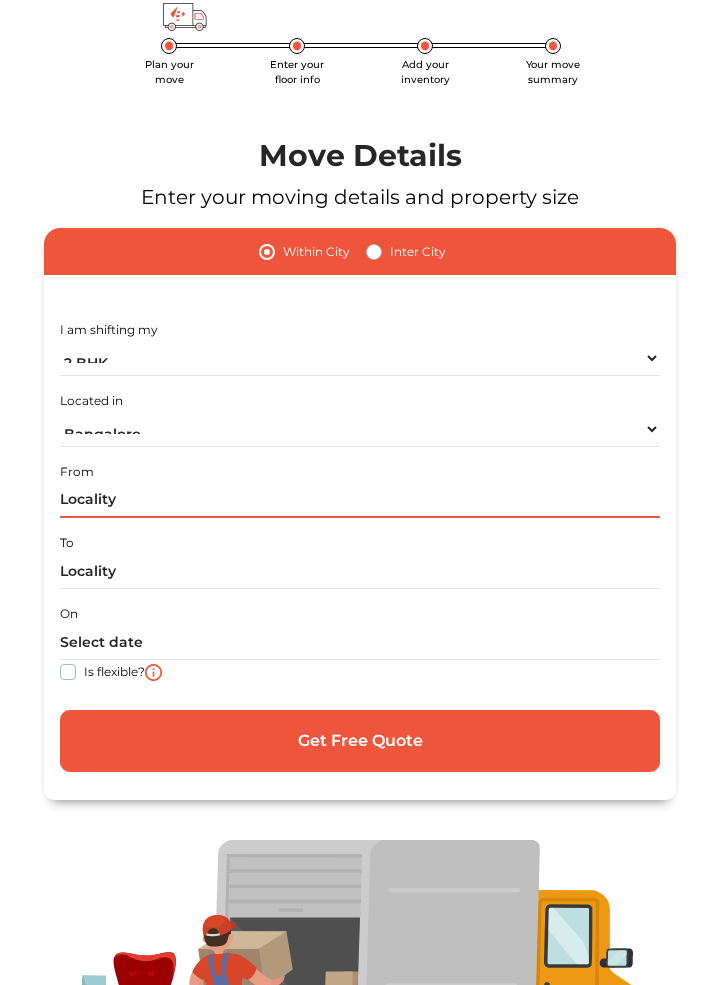click at bounding box center [360, 500] 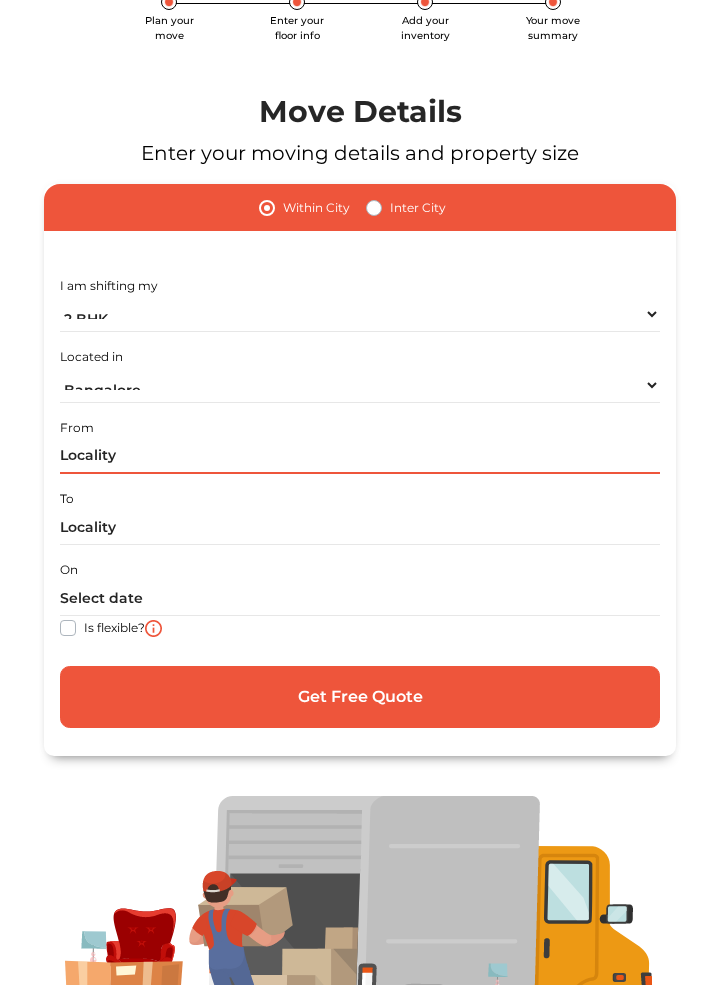 scroll, scrollTop: 168, scrollLeft: 0, axis: vertical 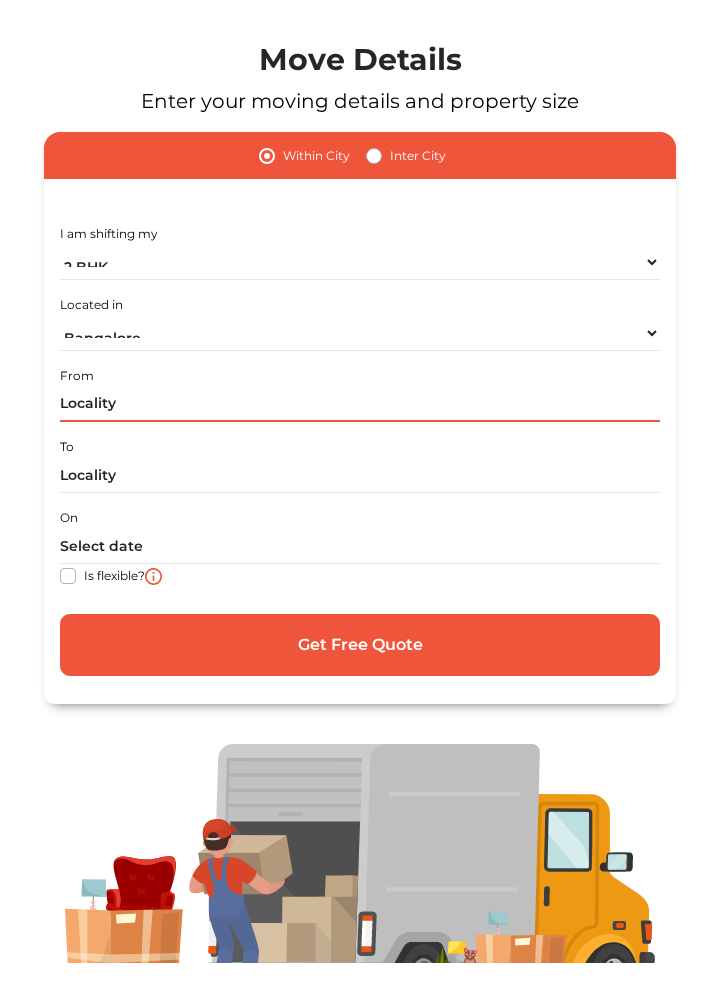 type on "K" 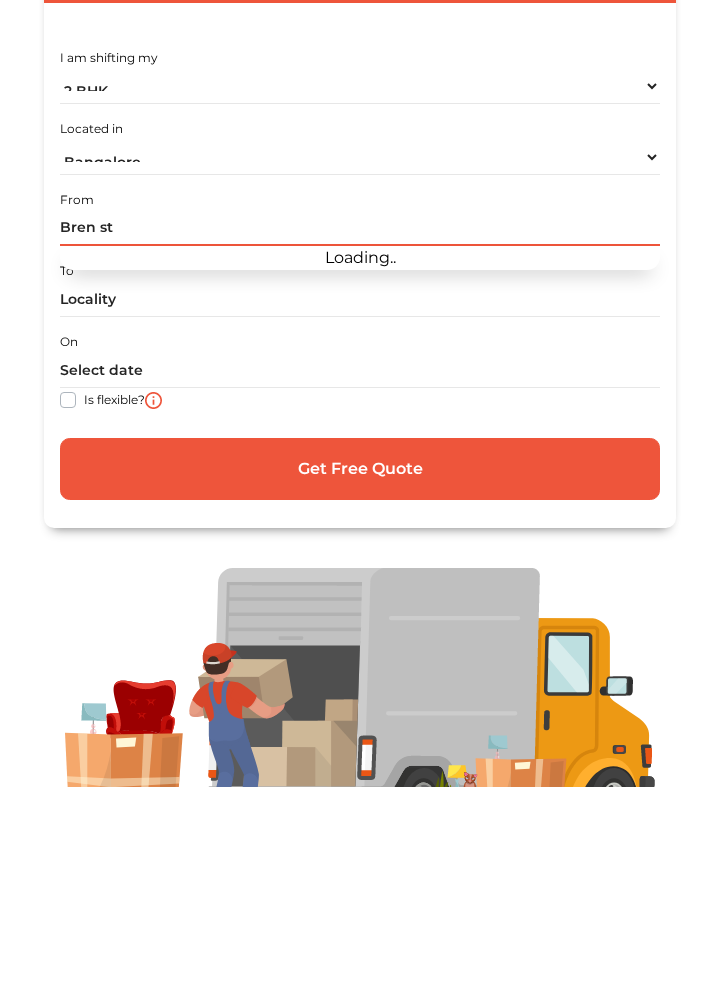 scroll, scrollTop: 167, scrollLeft: 0, axis: vertical 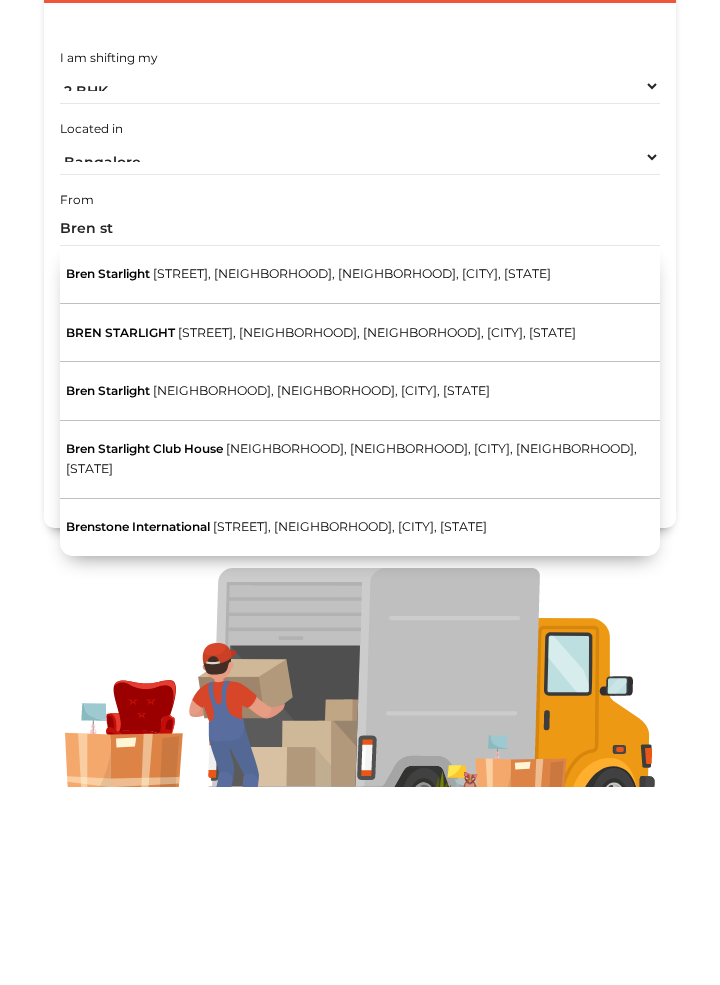 click on "[STREET], [NEIGHBORHOOD], [NEIGHBORHOOD], [CITY], [STATE]" at bounding box center (352, 472) 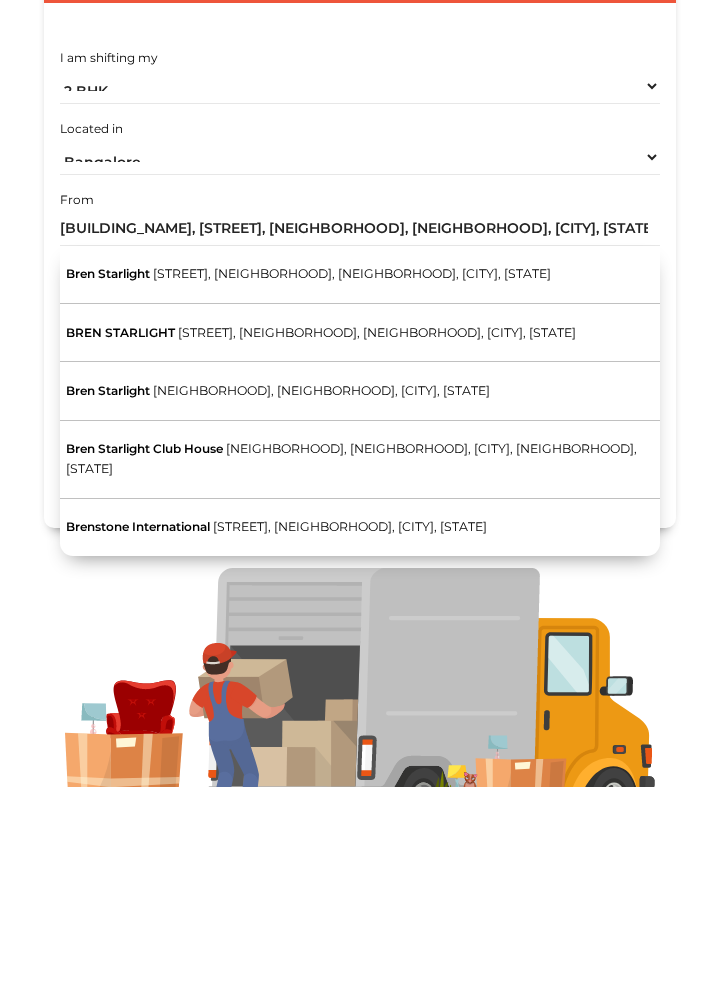 scroll, scrollTop: 168, scrollLeft: 0, axis: vertical 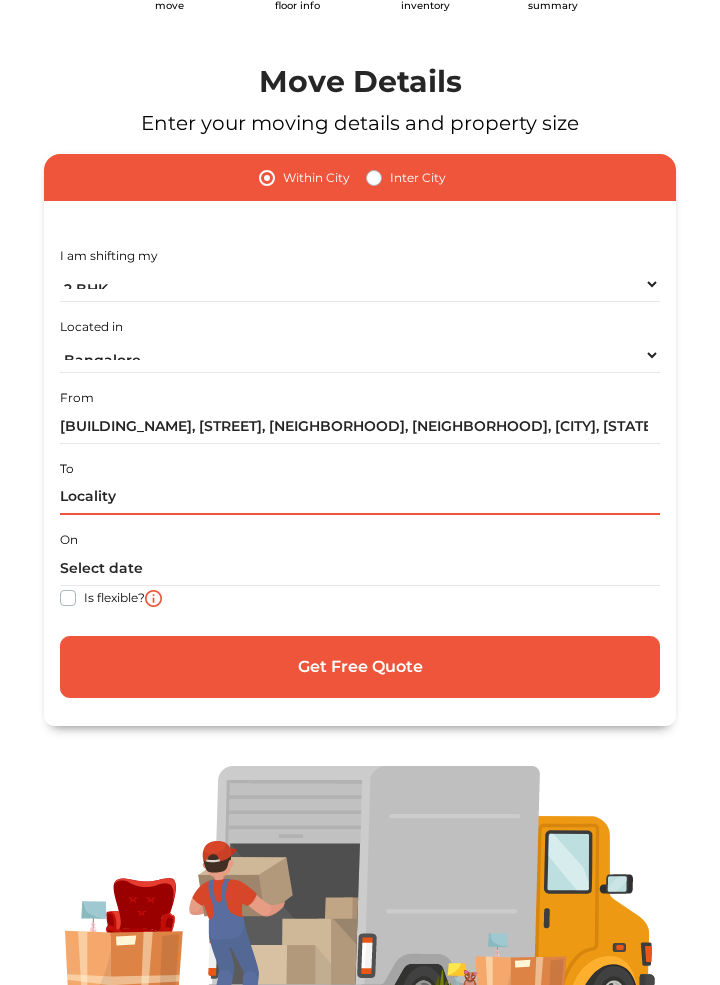 click at bounding box center (360, 497) 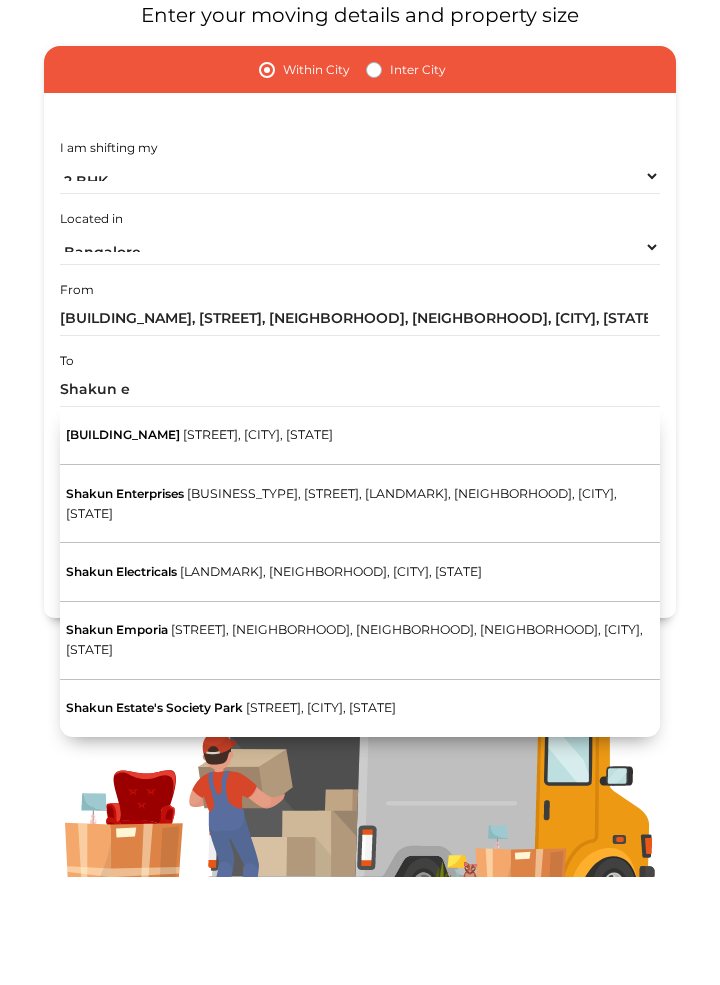 click on "[STREET], [CITY], [STATE]" at bounding box center [258, 542] 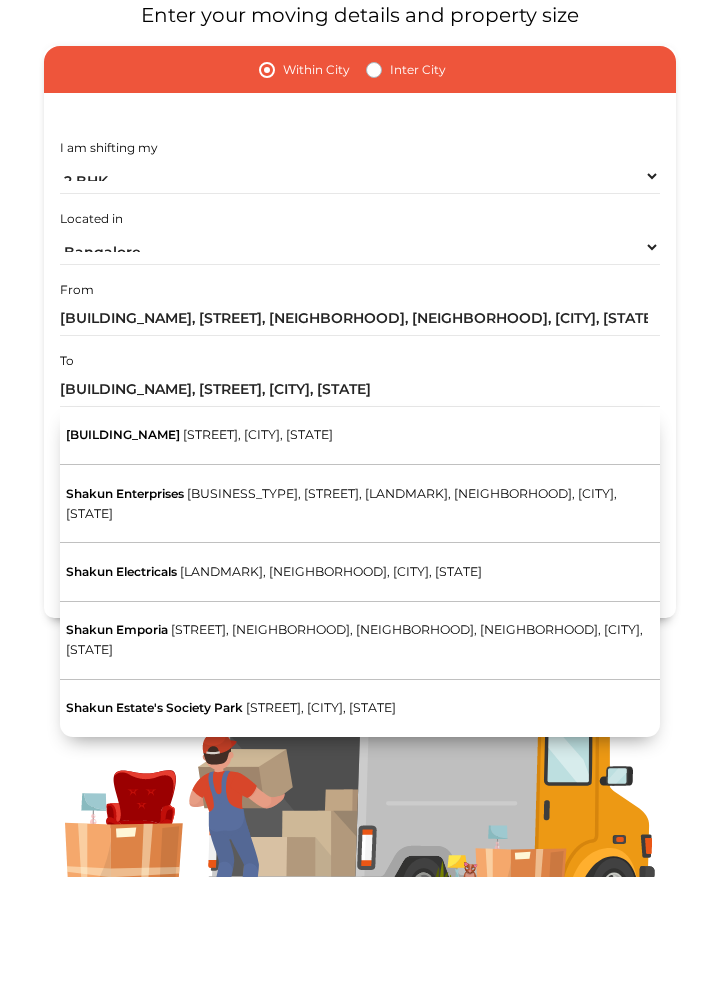 scroll, scrollTop: 168, scrollLeft: 0, axis: vertical 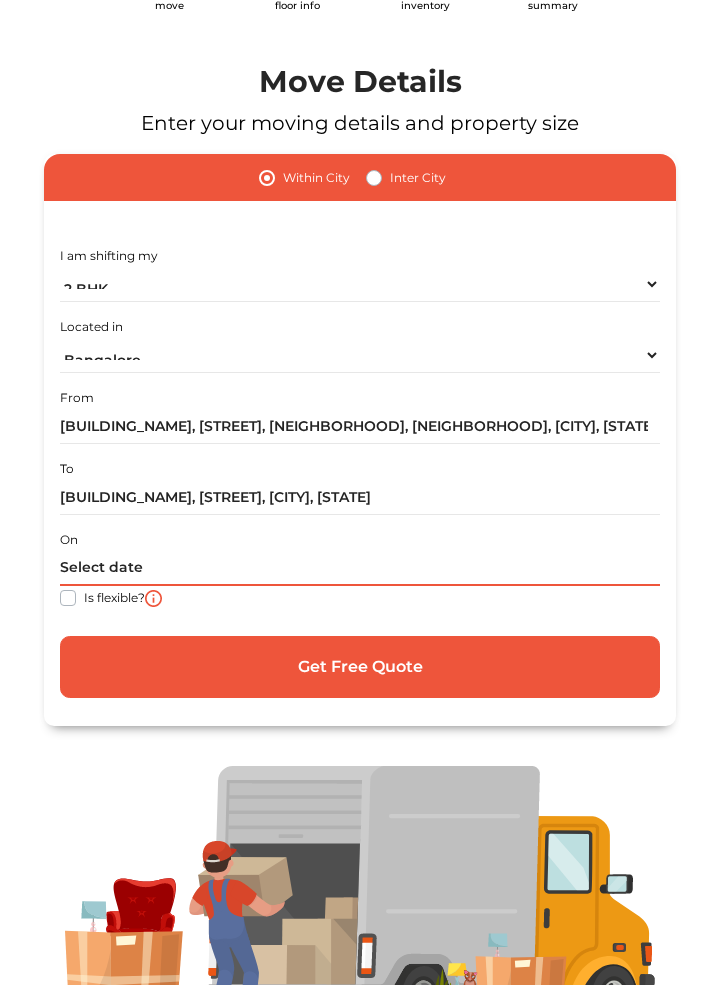 click at bounding box center [360, 568] 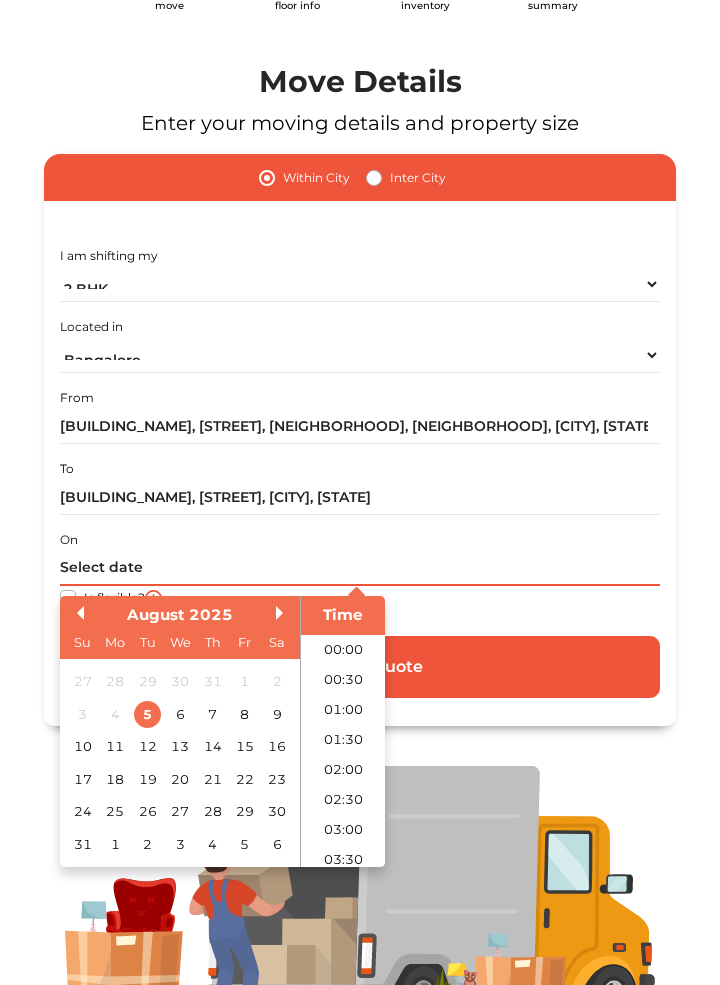 scroll, scrollTop: 1099, scrollLeft: 0, axis: vertical 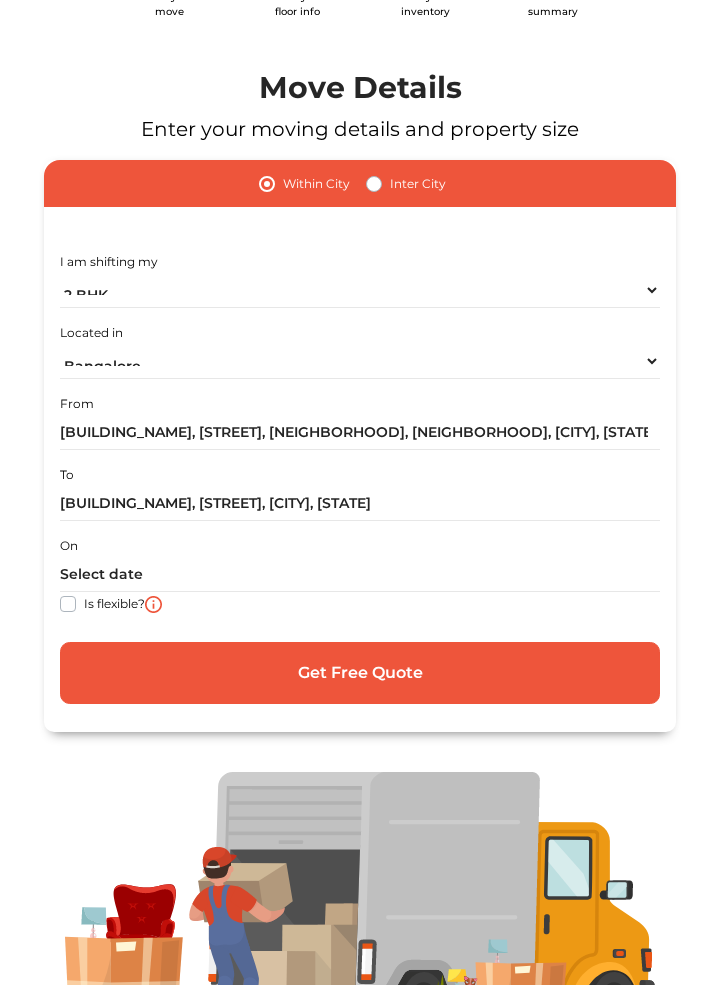 click on "Is flexible?" at bounding box center (114, 602) 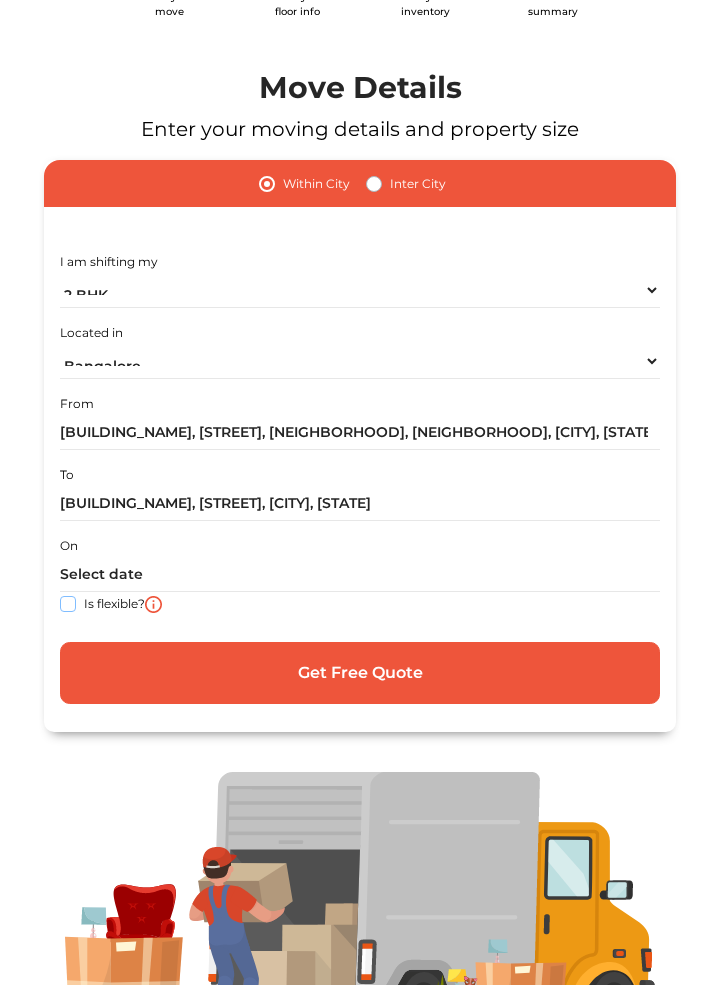 click on "Is flexible?" at bounding box center (68, 602) 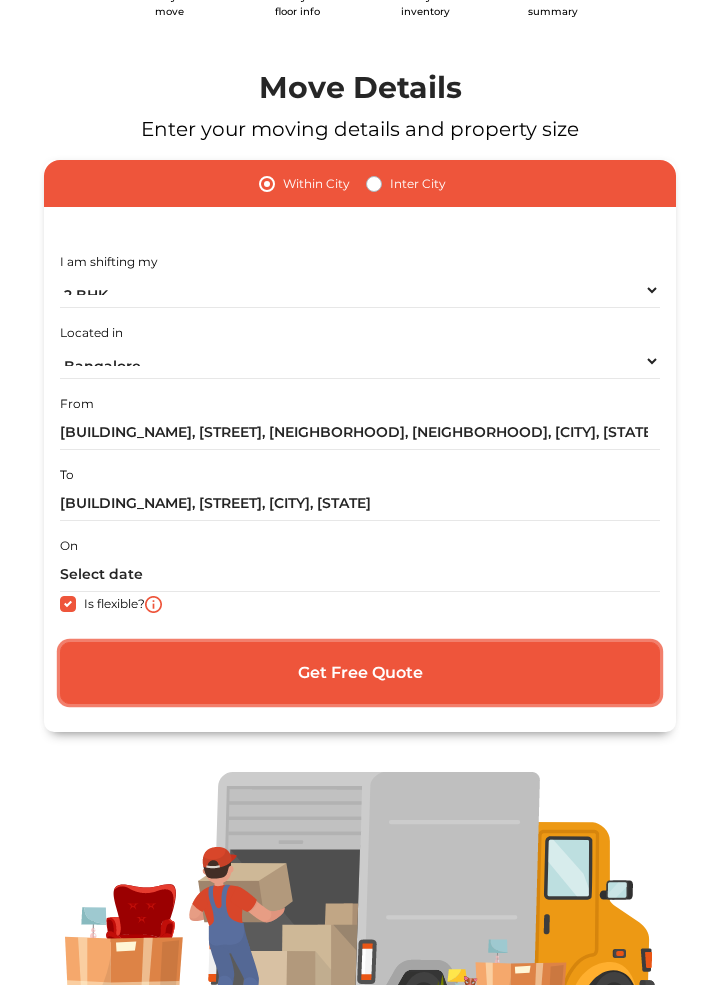 click on "Get Free Quote" at bounding box center [360, 673] 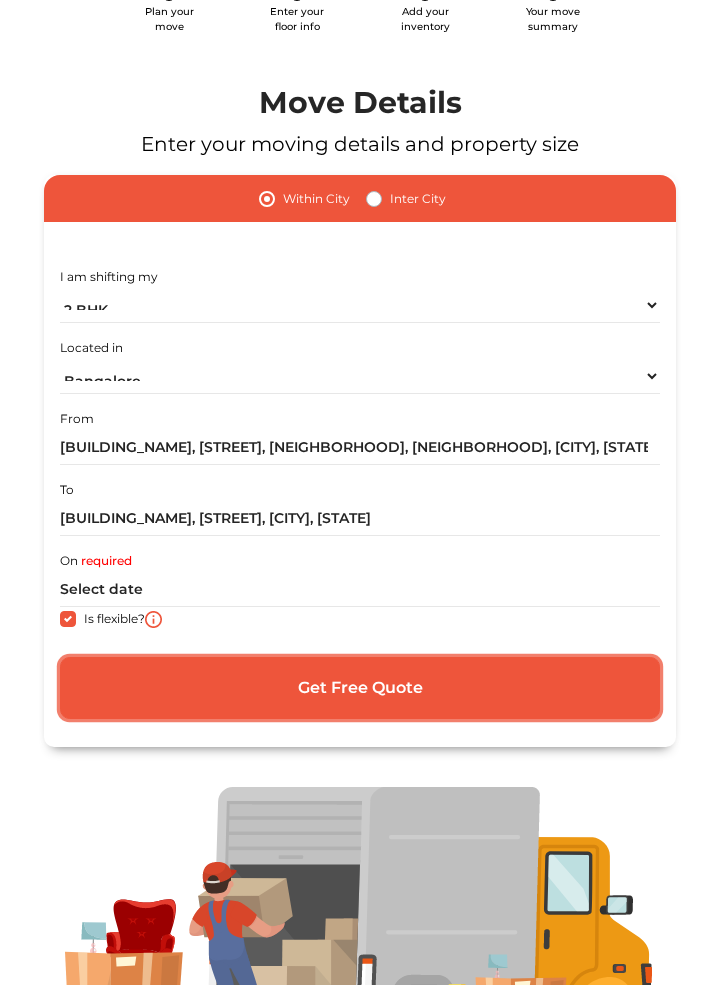 scroll, scrollTop: 162, scrollLeft: 0, axis: vertical 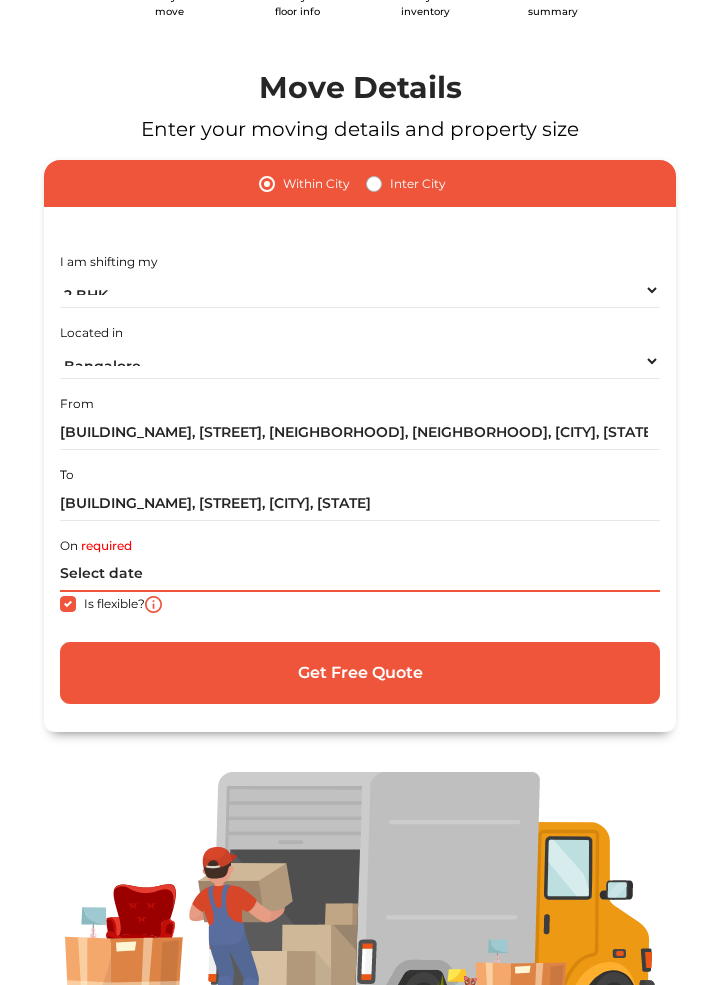 click at bounding box center [360, 574] 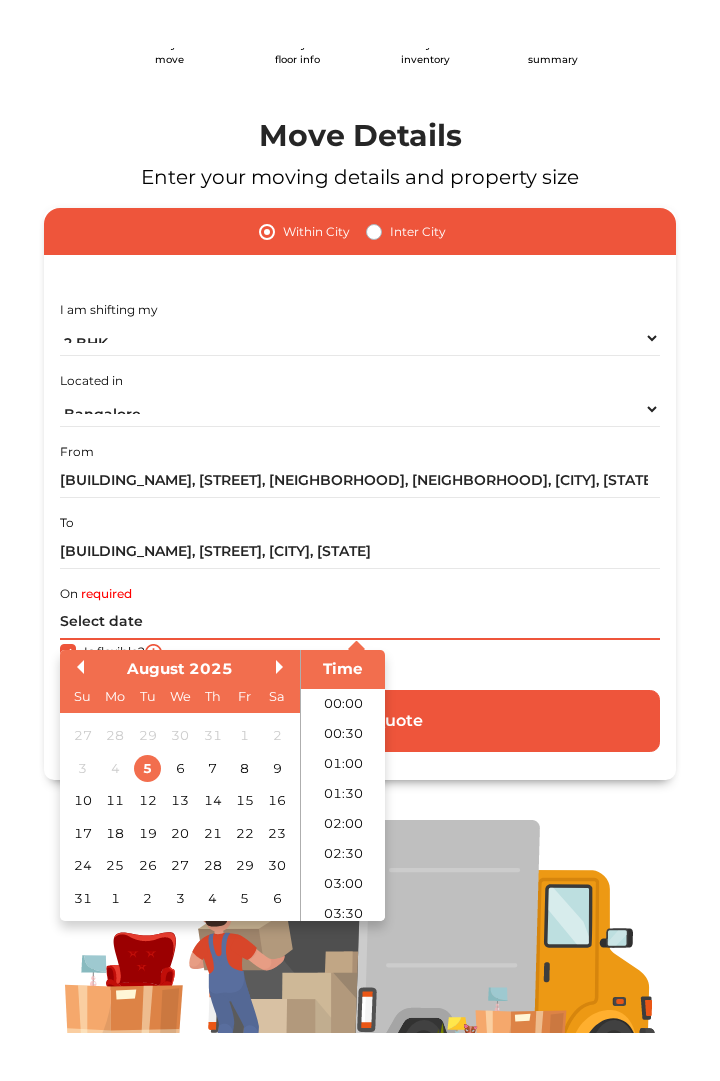 scroll, scrollTop: 212, scrollLeft: 0, axis: vertical 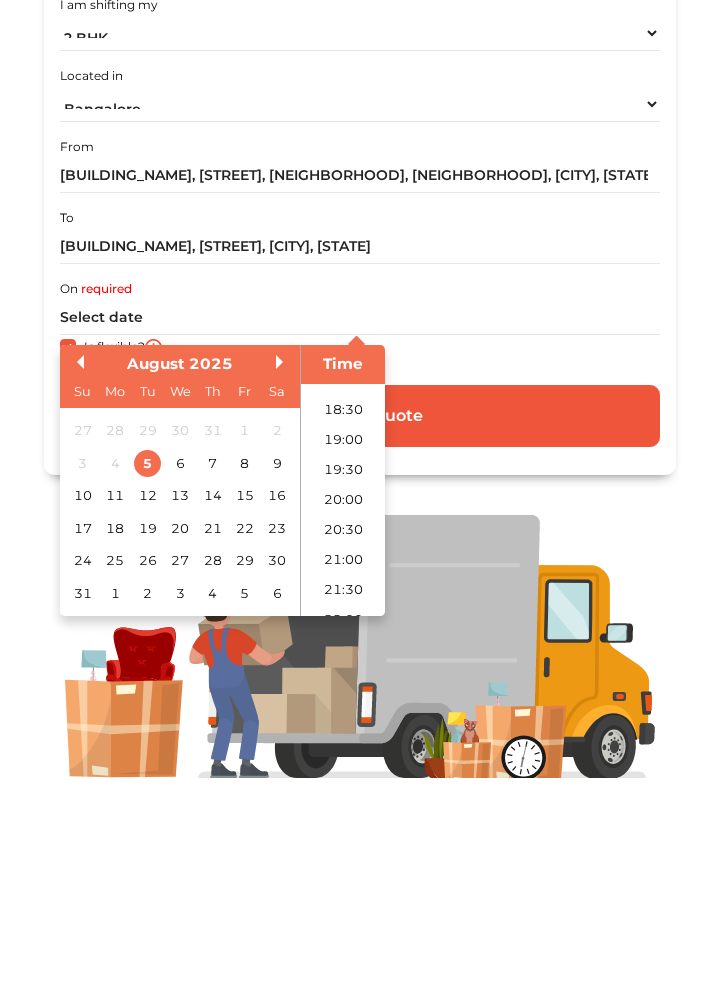 click on "25" at bounding box center [114, 767] 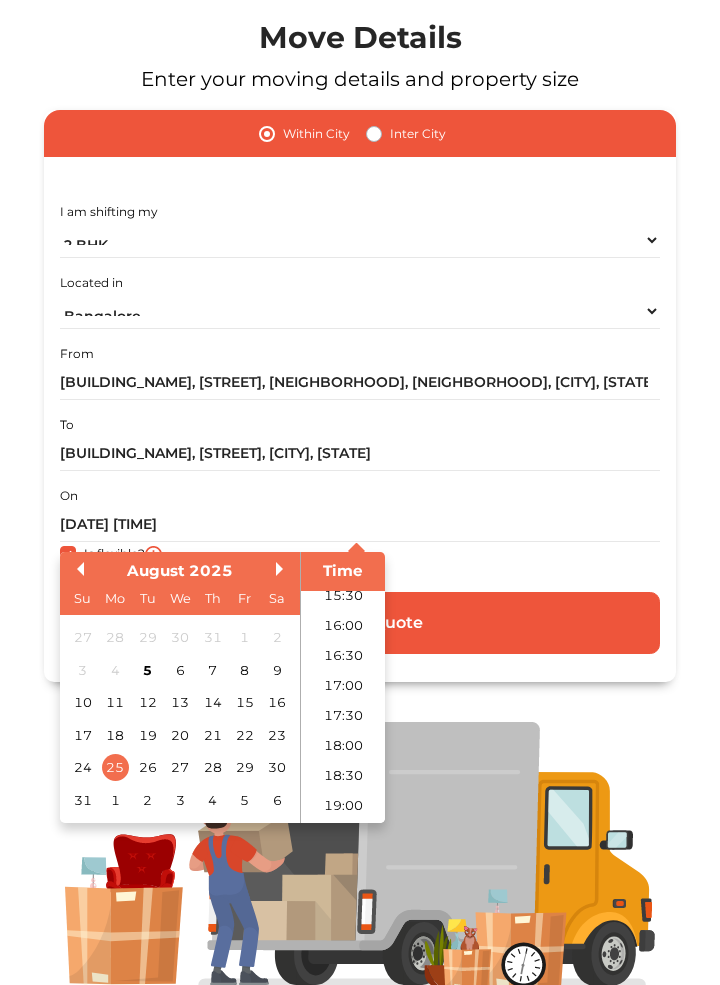 scroll, scrollTop: 956, scrollLeft: 0, axis: vertical 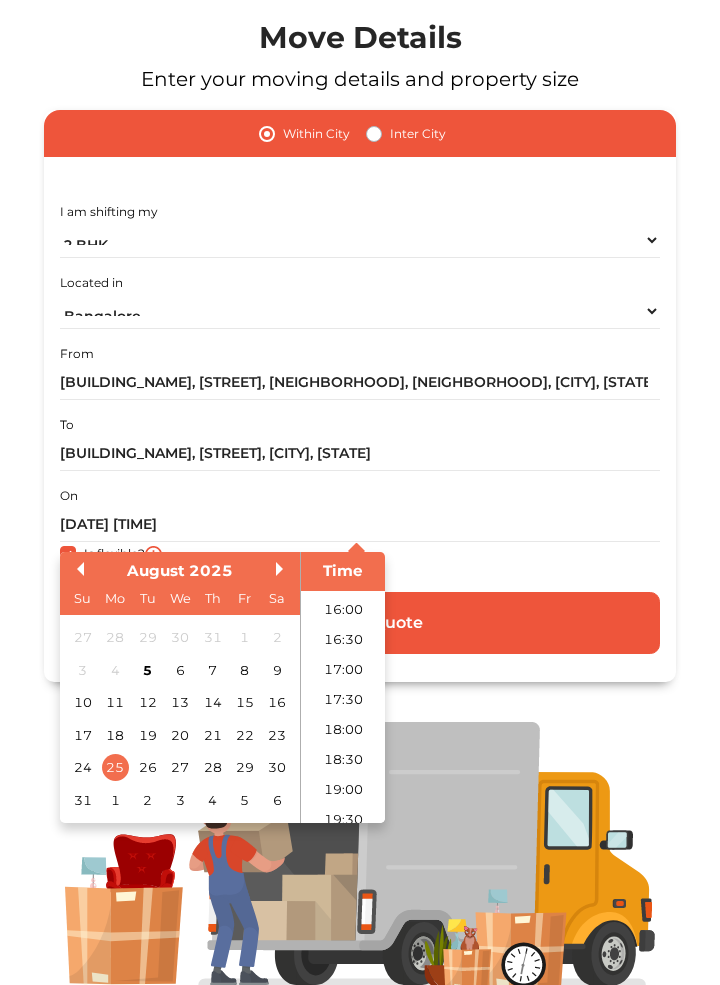 click on "17:00" at bounding box center (343, 670) 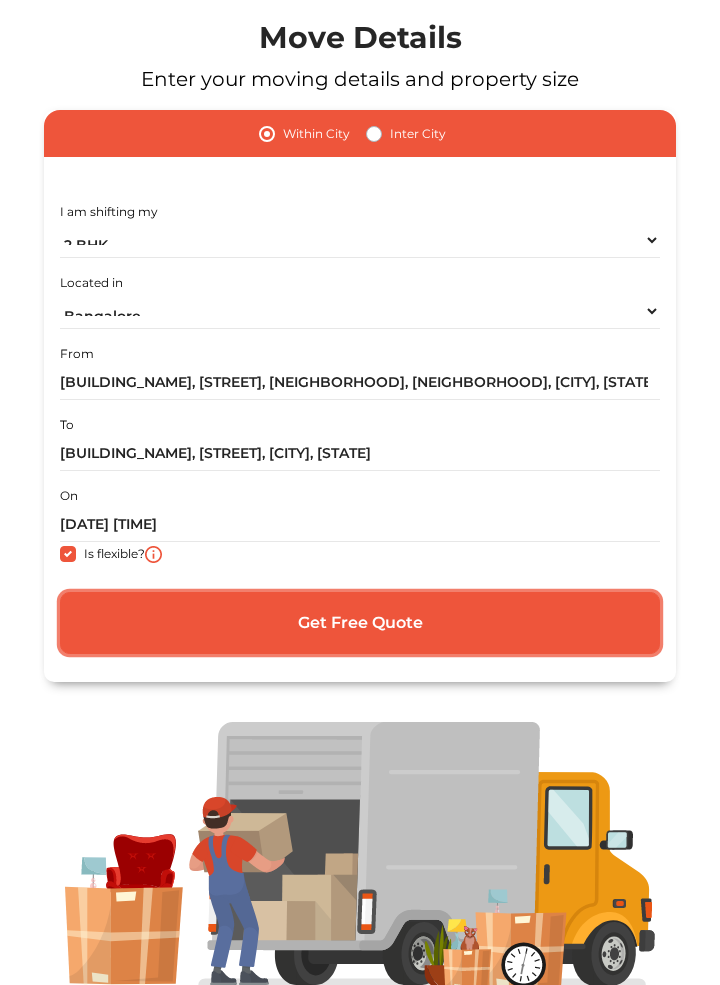 click on "Get Free Quote" at bounding box center [360, 623] 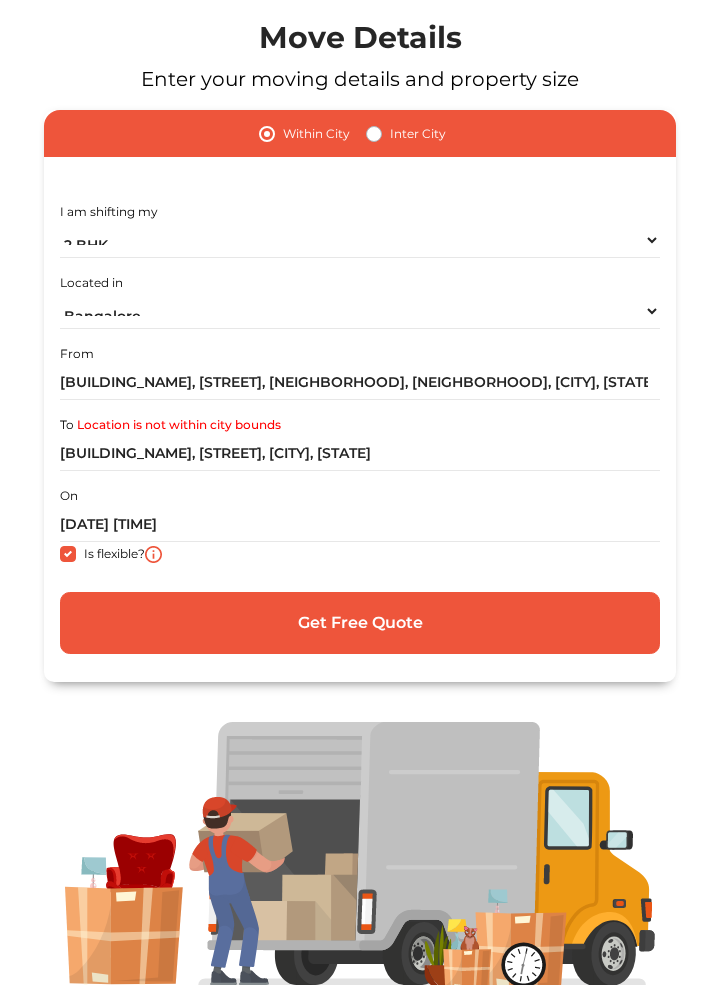 click on "Inter City" at bounding box center [418, 134] 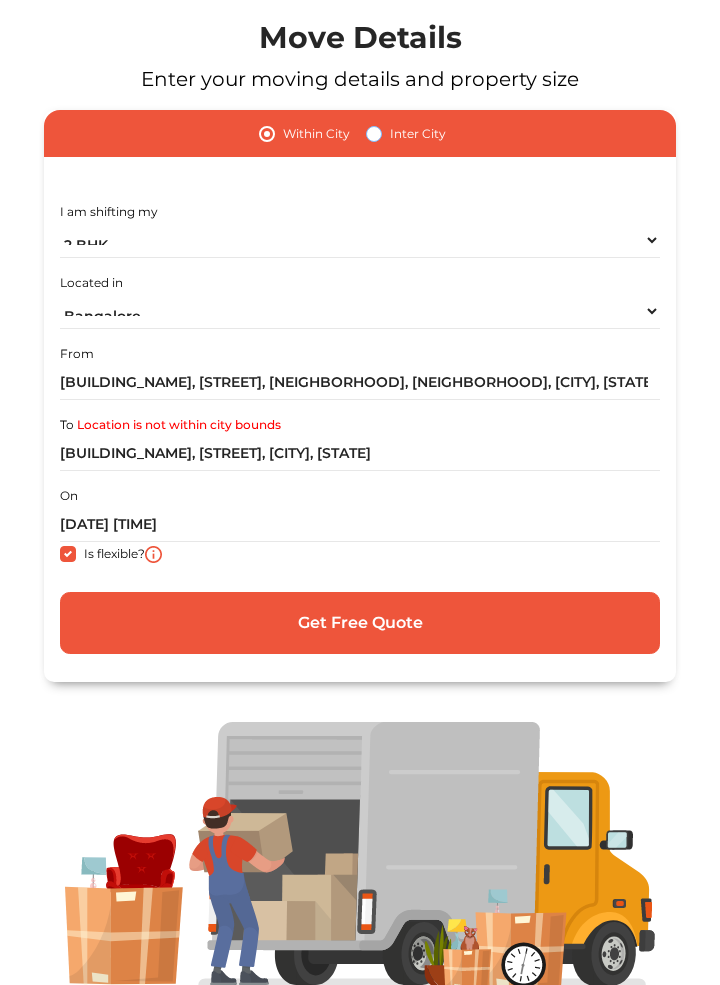 click on "Inter City" at bounding box center [374, 132] 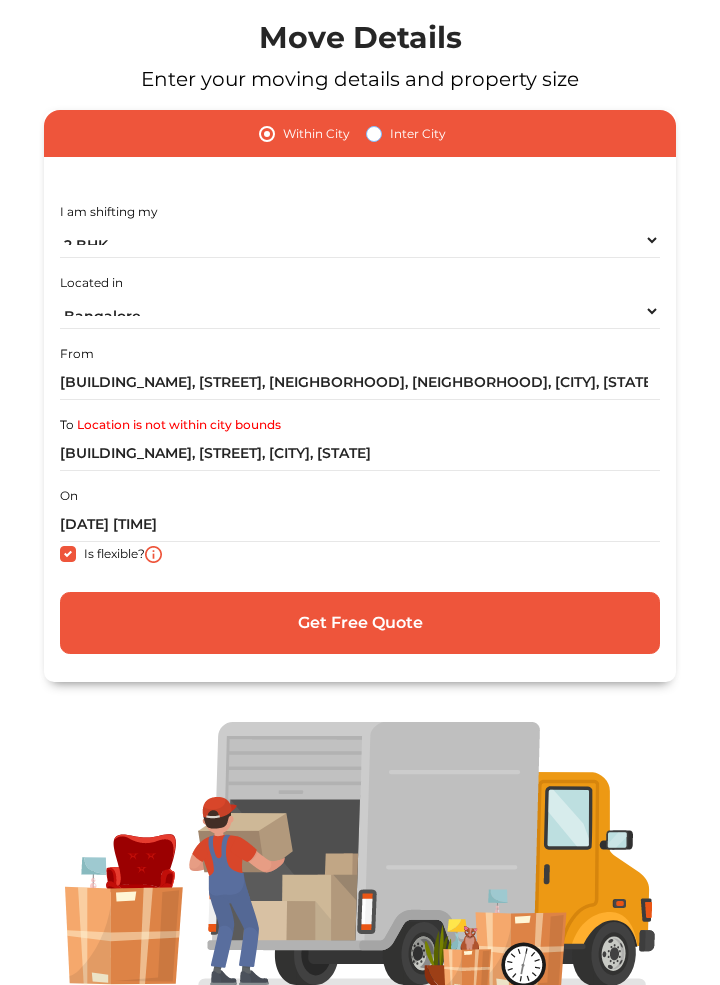 radio on "true" 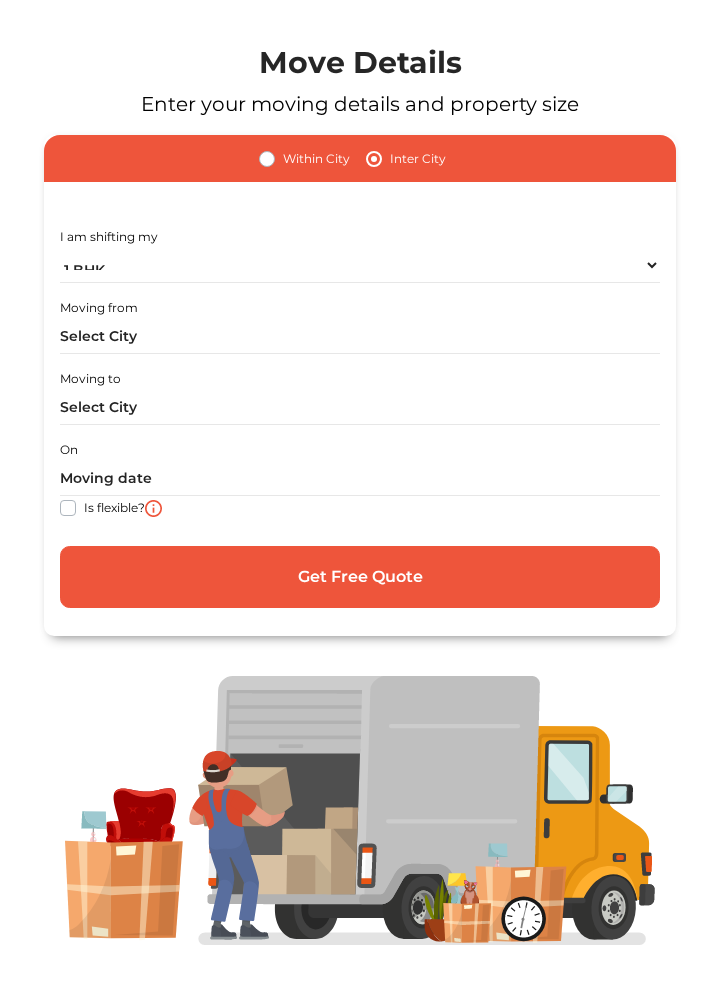 scroll, scrollTop: 188, scrollLeft: 0, axis: vertical 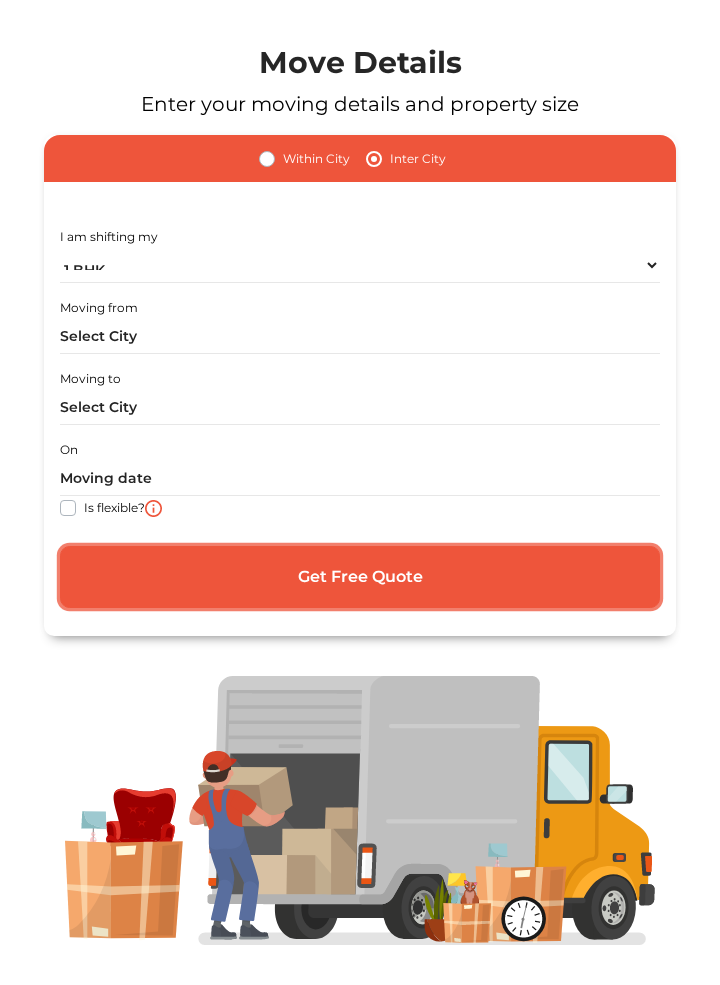 click on "Get Free Quote" at bounding box center [360, 577] 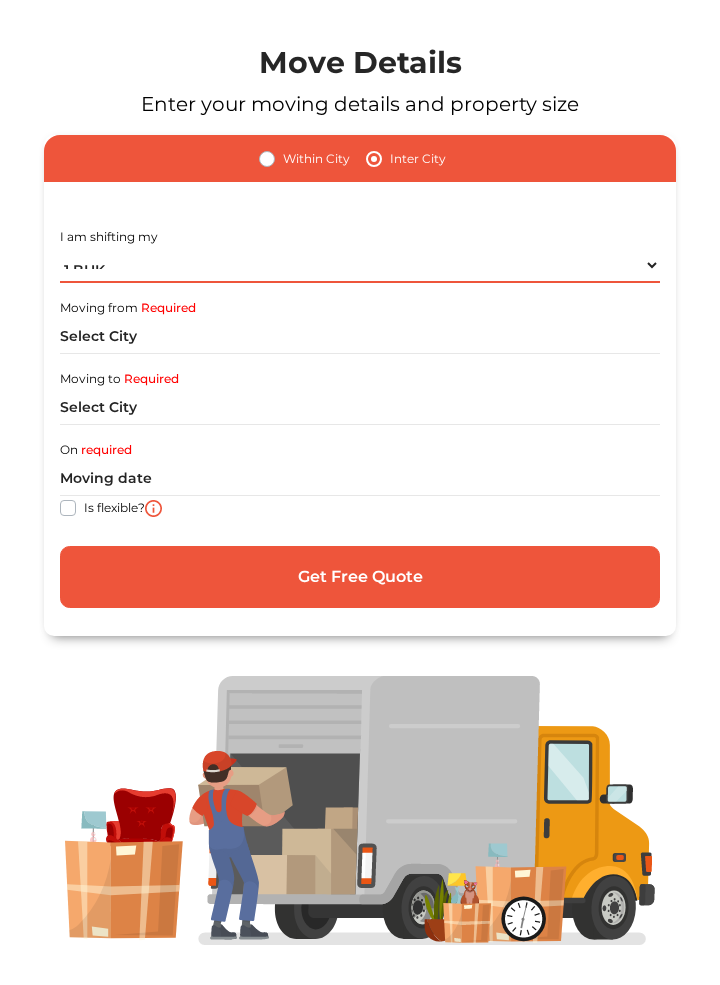click on "1 BHK 2 BHK 3 BHK 3 + BHK FEW ITEMS" at bounding box center (360, 265) 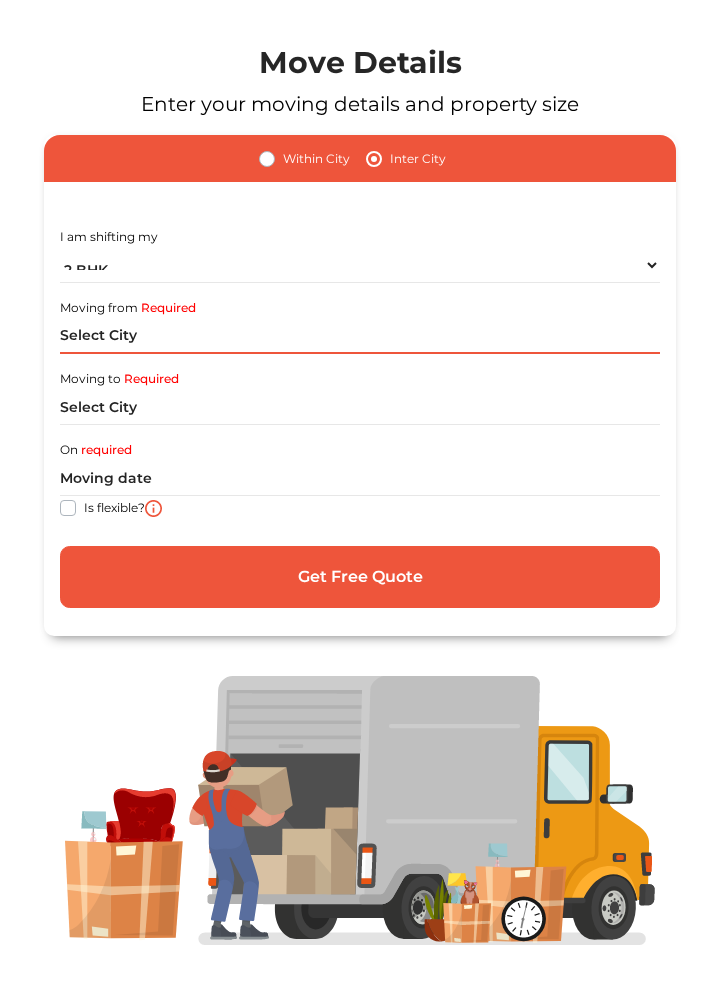 click at bounding box center [360, 336] 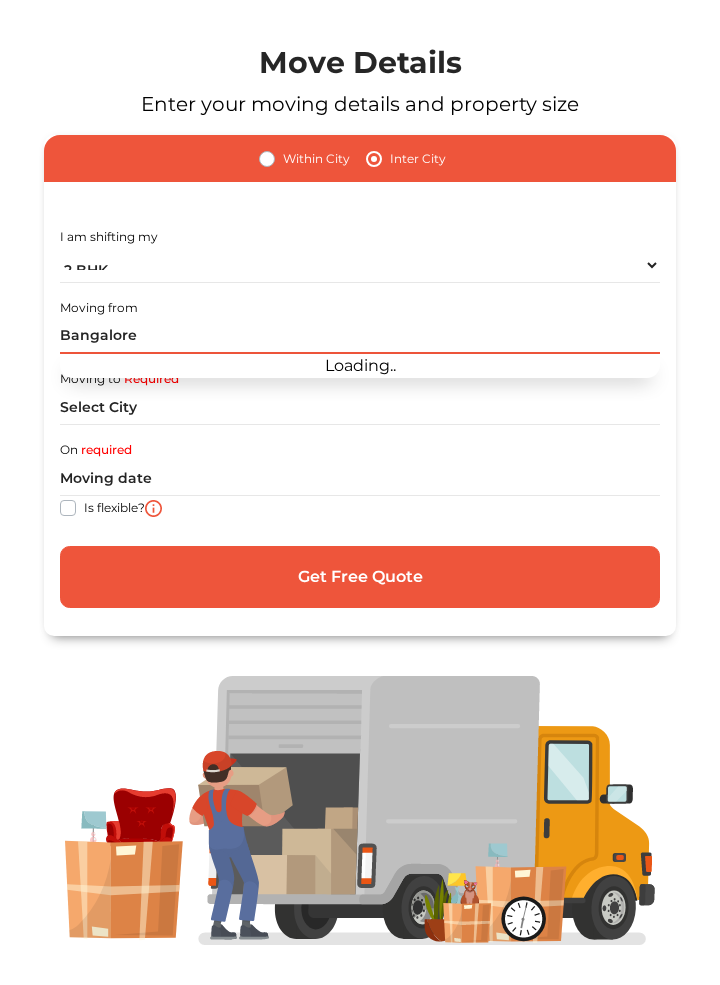 type on "Bangalore" 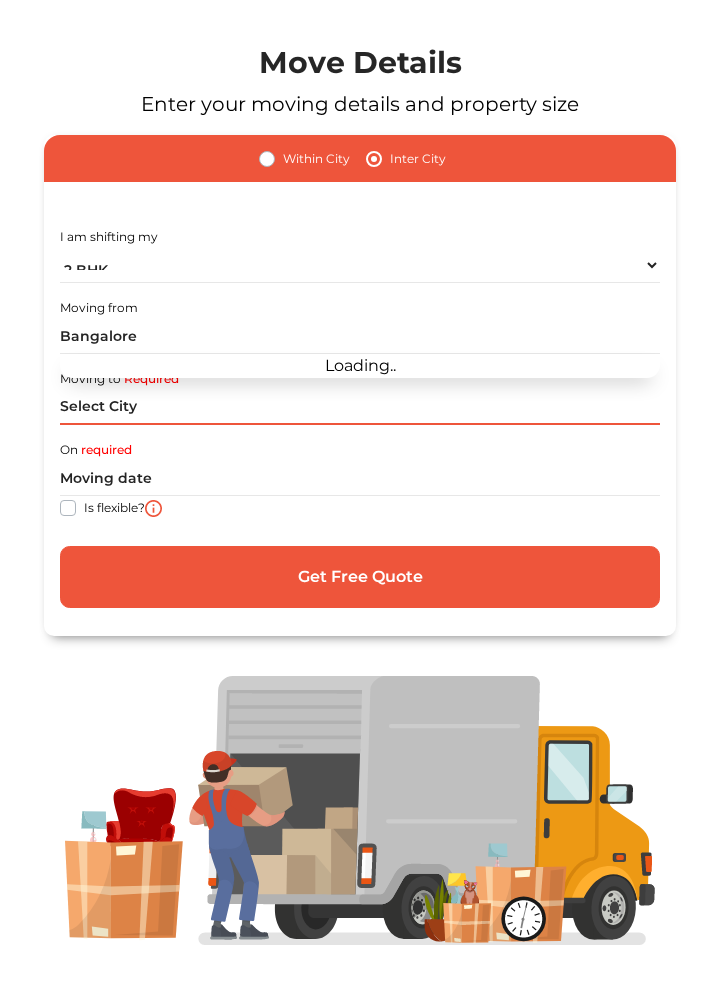 click at bounding box center [360, 407] 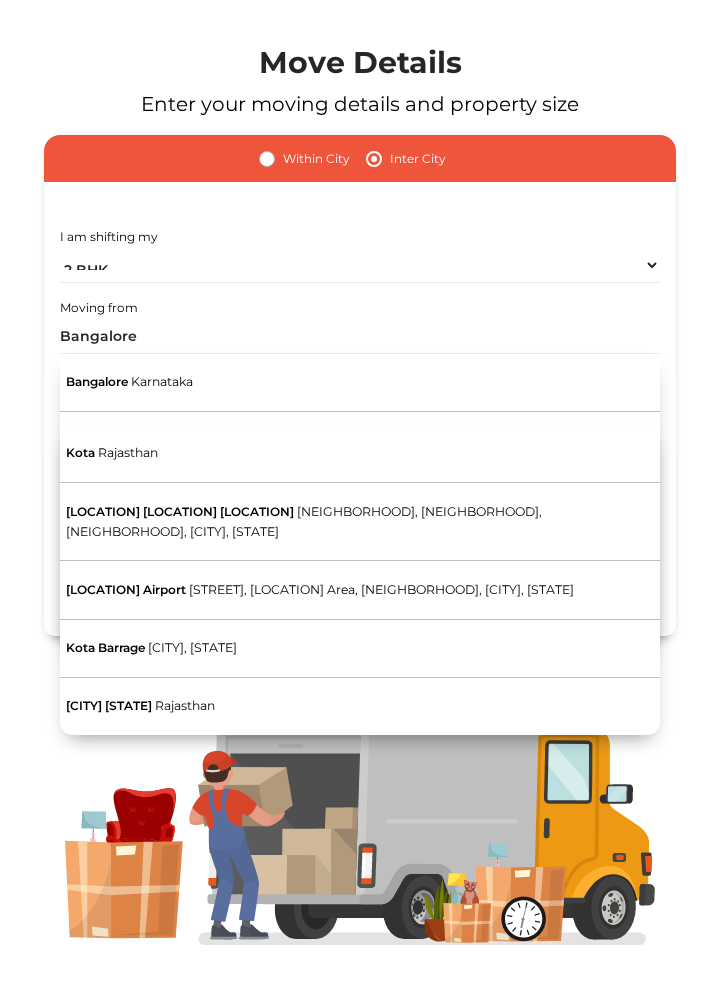 click on "Rajasthan" at bounding box center (128, 452) 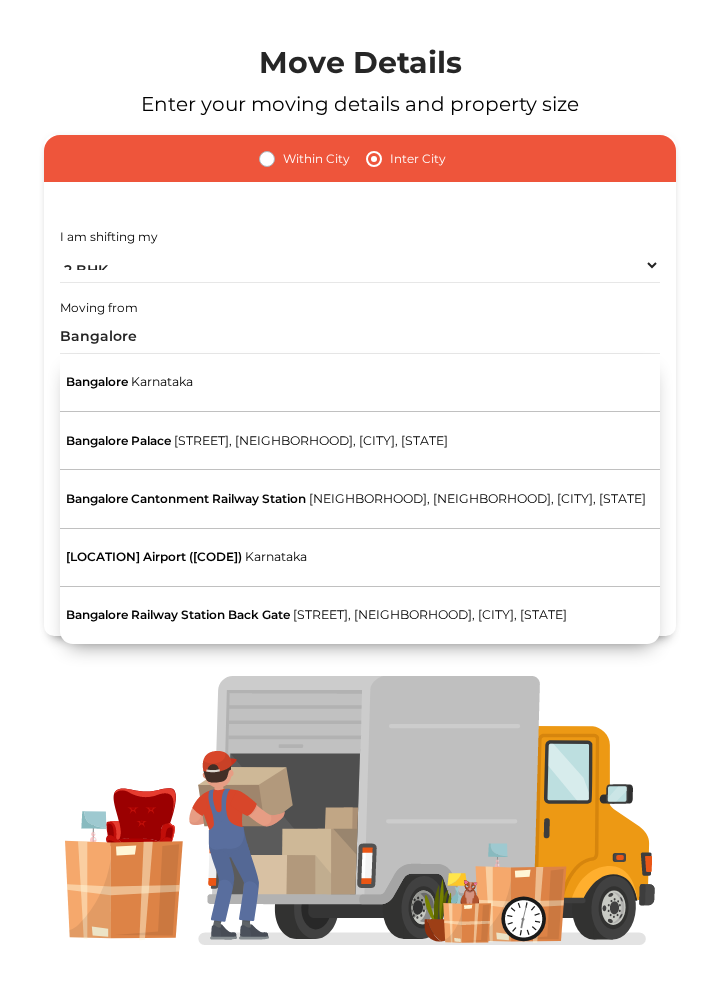 click on "Within City Inter City  I am shifting my  1 BHK 2 BHK 3 BHK 3 + BHK FEW ITEMS  Located in  Select City Bangalore Bengaluru Bhopal Bhubaneswar Chennai Coimbatore Cuttack Delhi Gulbarga Gurugram Guwahati Hyderabad Indore Jaipur Kalyan & Dombivali Kochi Kolkata Lucknow Madurai Mangalore Mumbai Mysore Navi Mumbai Noida Patna Pune Raipur Secunderabad Siliguri Srirangam Thane Thiruvananthapuram Vijayawada Visakhapatnam Warangal  From  Bren Starlight, Old Madras Road, Virgonagar, Aavalahalli, Bengaluru, Karnataka  To  Shakun Elegance, Ajay Ahuja Nagar, Kota, Rajasthan  On  25/08/2025 5:00 PM Is flexible?   Get Free Quote  I am shifting my  1 BHK 2 BHK 3 BHK 3 + BHK FEW ITEMS  Moving from  Bangalore Bangalore Karnataka Bangalore Palace Palace Cross Road, Vasanth Nagar, Bengaluru, Karnataka Bangalore Cantonment Railway Station Cantonment Railway Quarters, Shivaji Nagar, Bengaluru, Karnataka Kempegowda International Airport Bengaluru (BLR) Karnataka Bangalore Railway Station Back Gate  Moving to  Kota, Rajasthan  On" at bounding box center (360, 385) 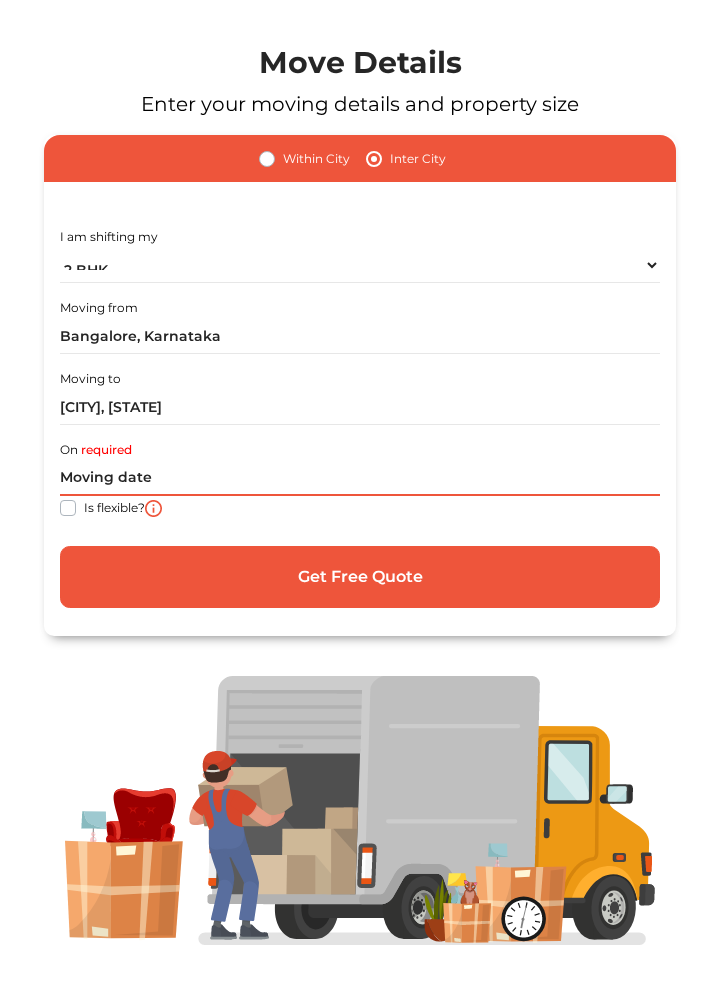 click at bounding box center [360, 478] 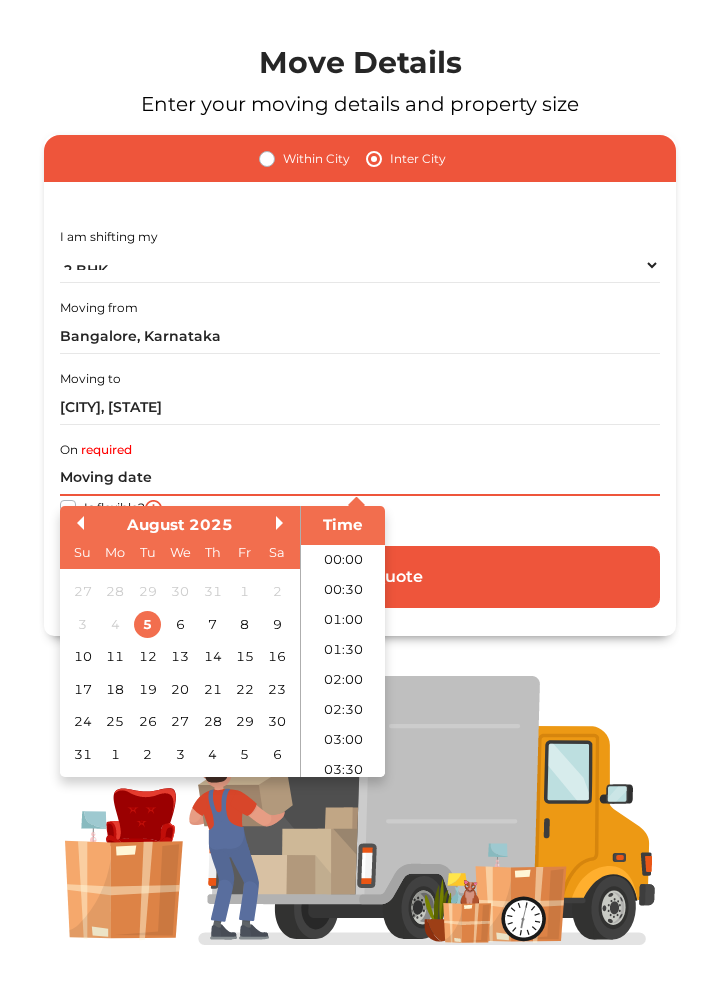 scroll, scrollTop: 1099, scrollLeft: 0, axis: vertical 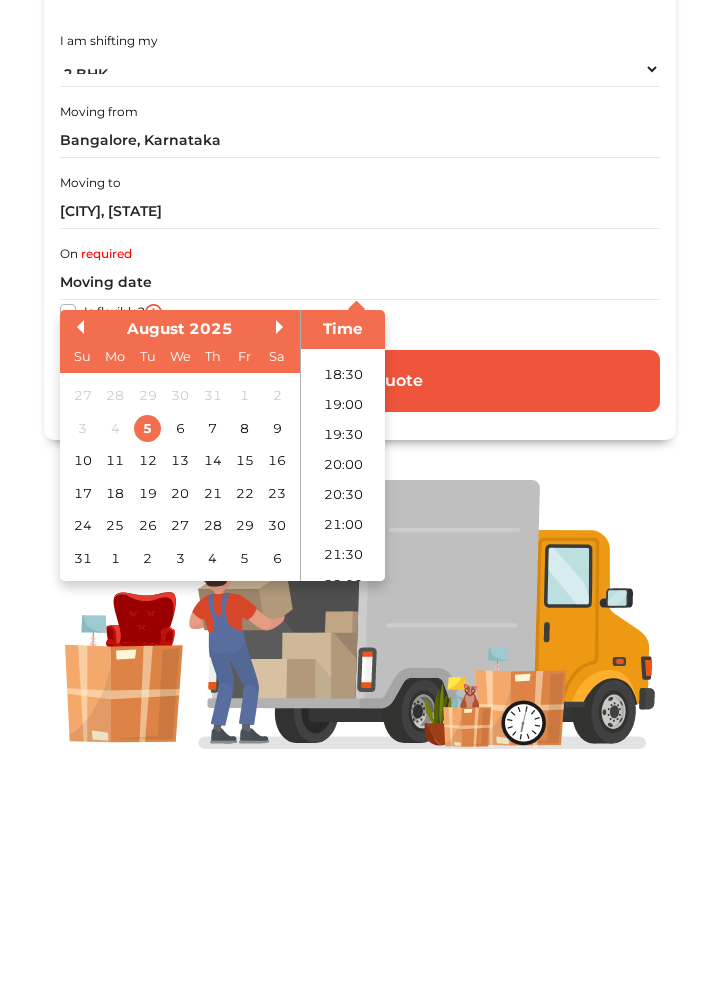 click on "25" at bounding box center [114, 721] 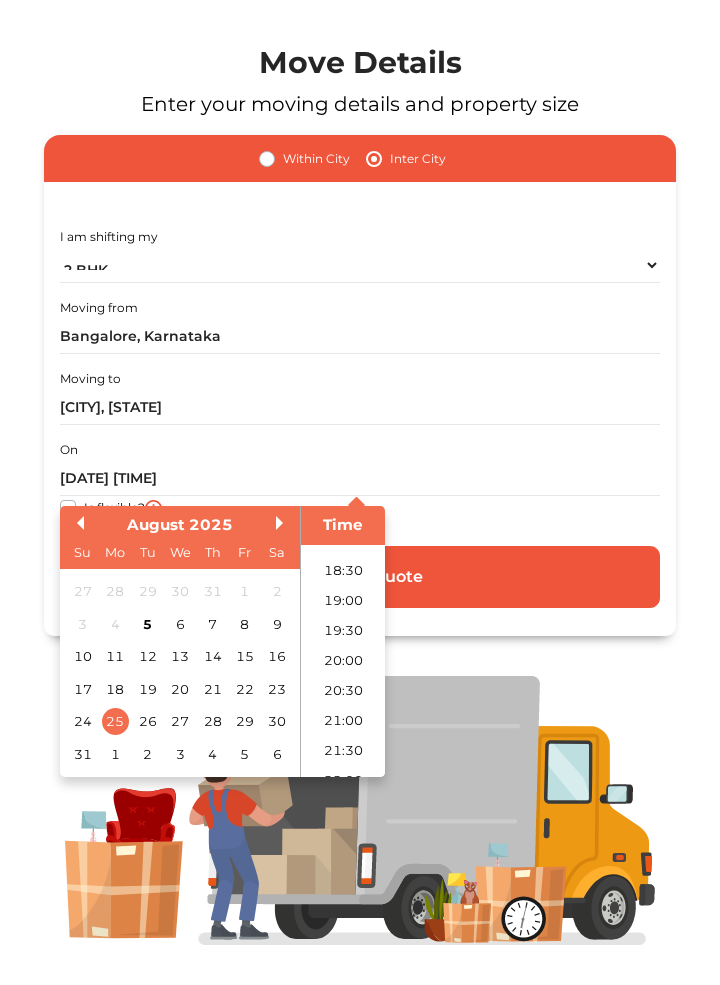 click on "18:30" at bounding box center [343, 571] 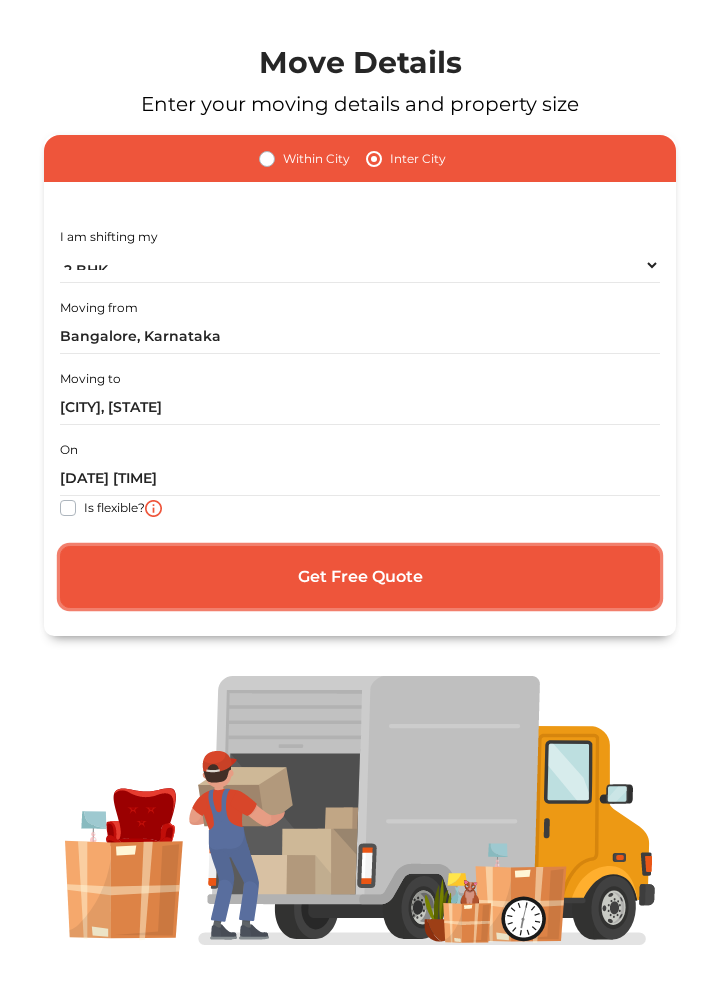 click on "Get Free Quote" at bounding box center (360, 577) 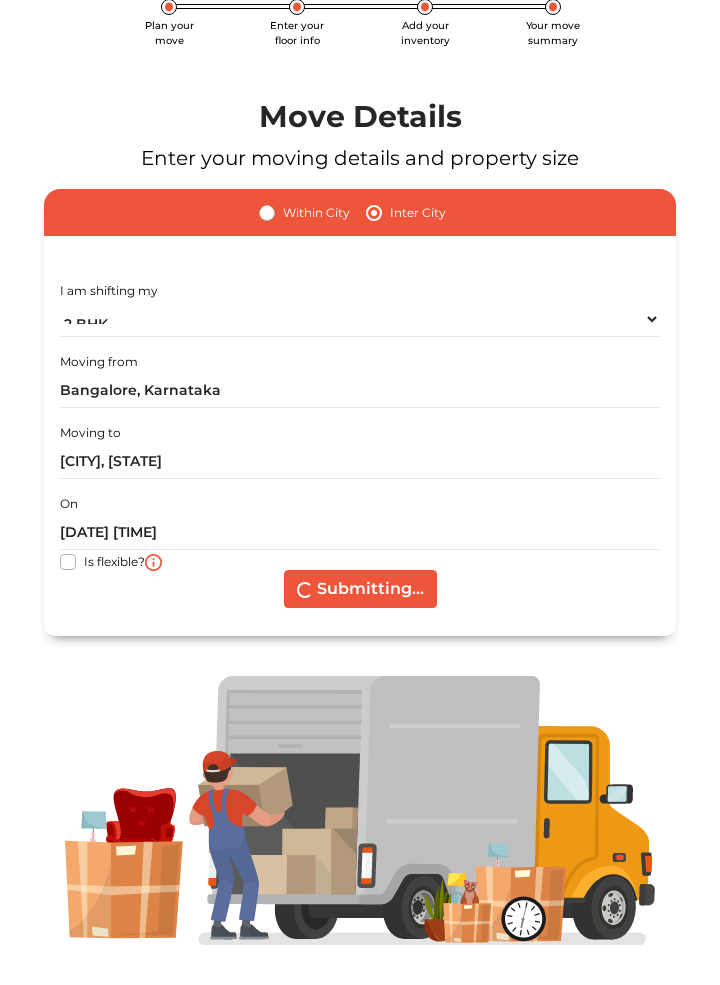 scroll, scrollTop: 181, scrollLeft: 0, axis: vertical 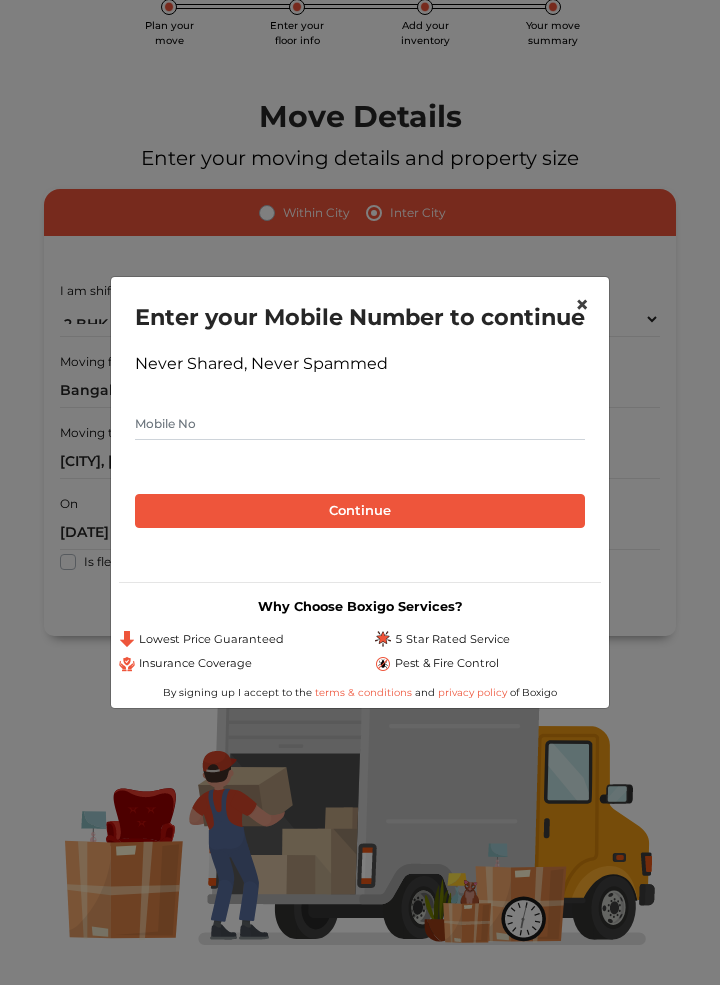 click on "×" at bounding box center (582, 304) 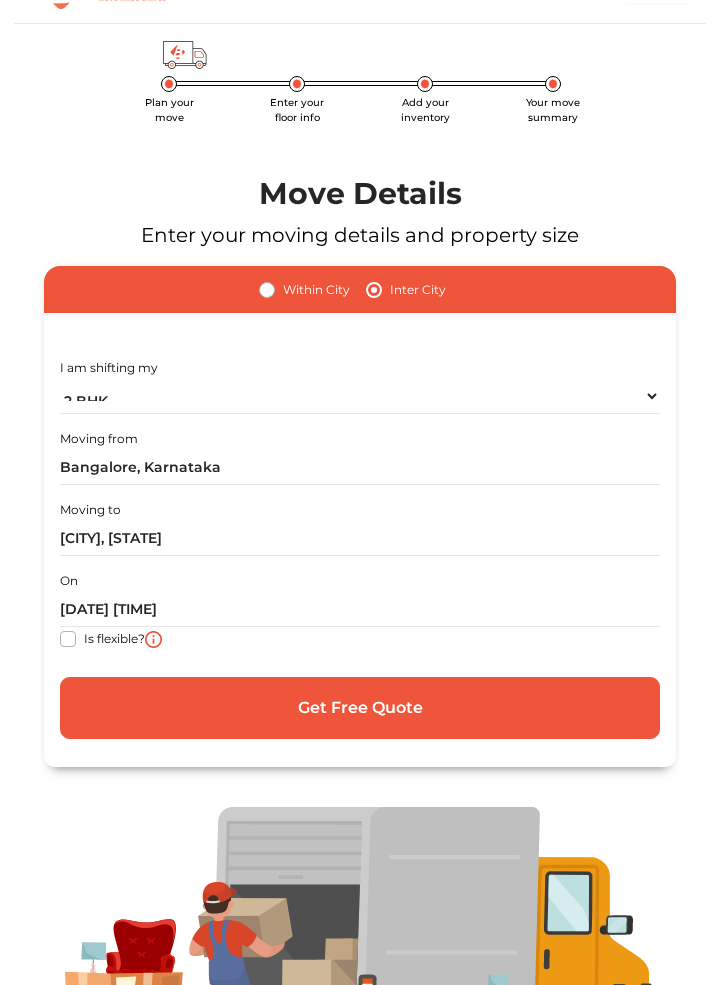 scroll, scrollTop: 0, scrollLeft: 0, axis: both 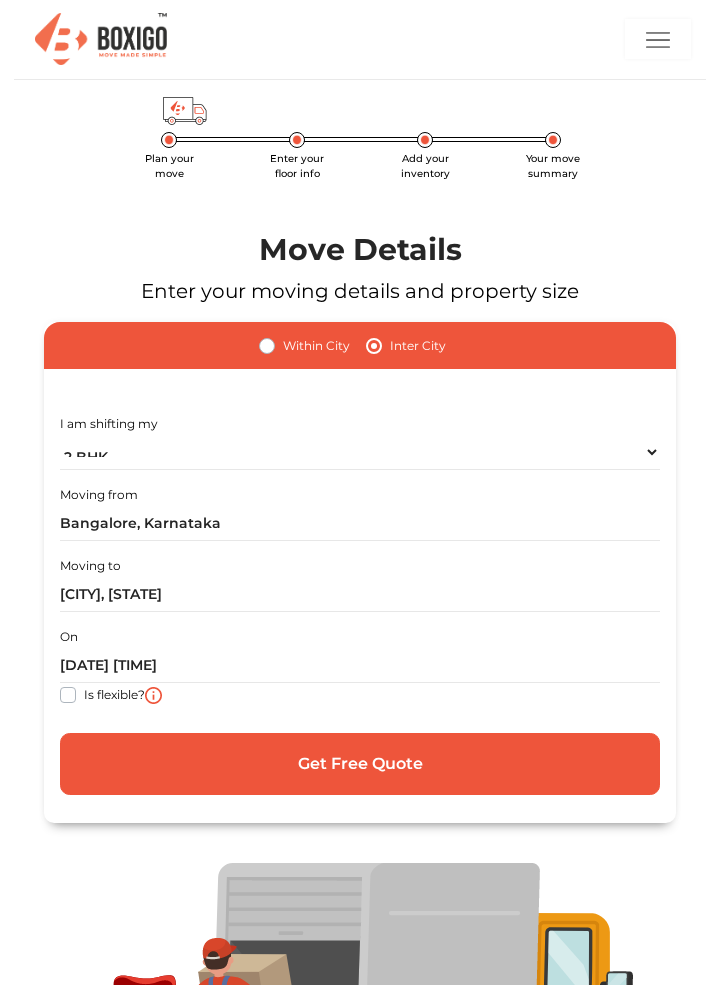 click at bounding box center [658, 40] 